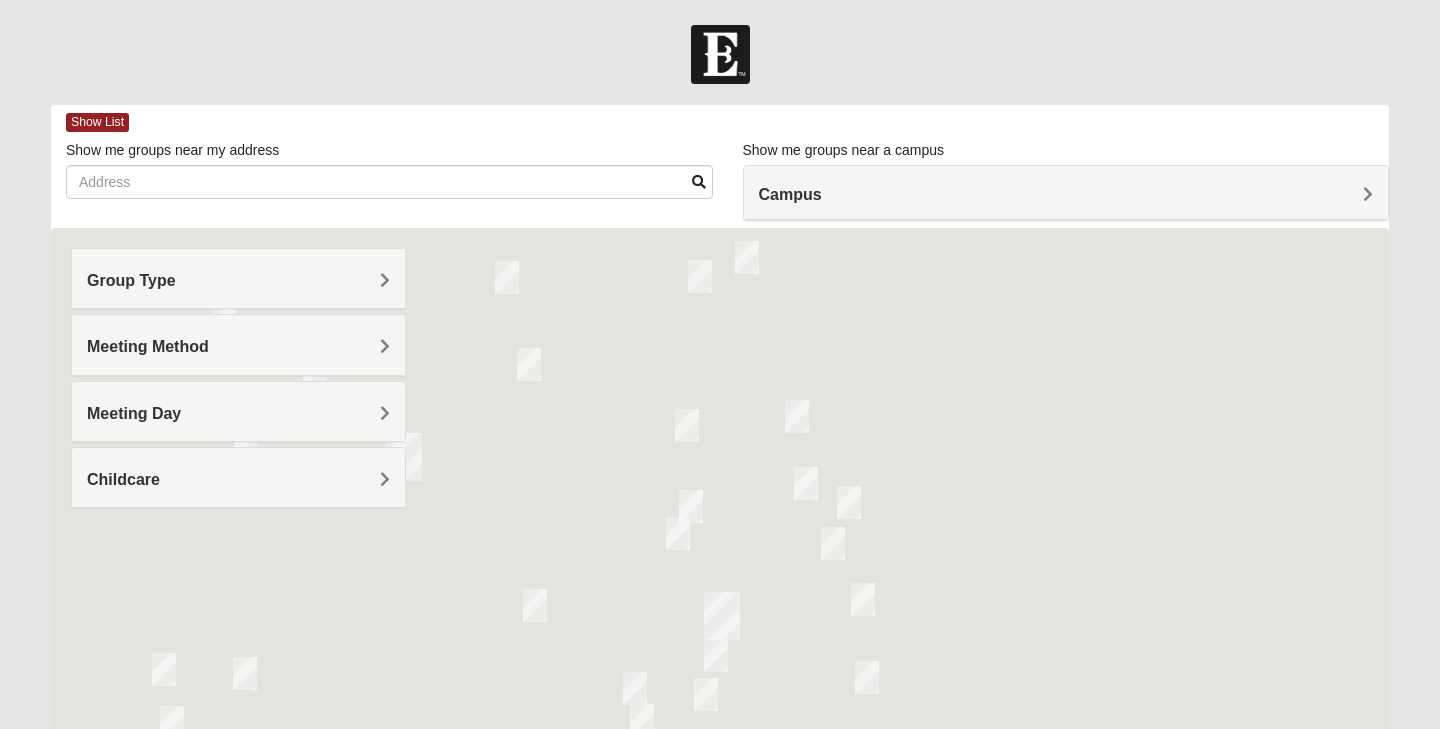 scroll, scrollTop: 0, scrollLeft: 0, axis: both 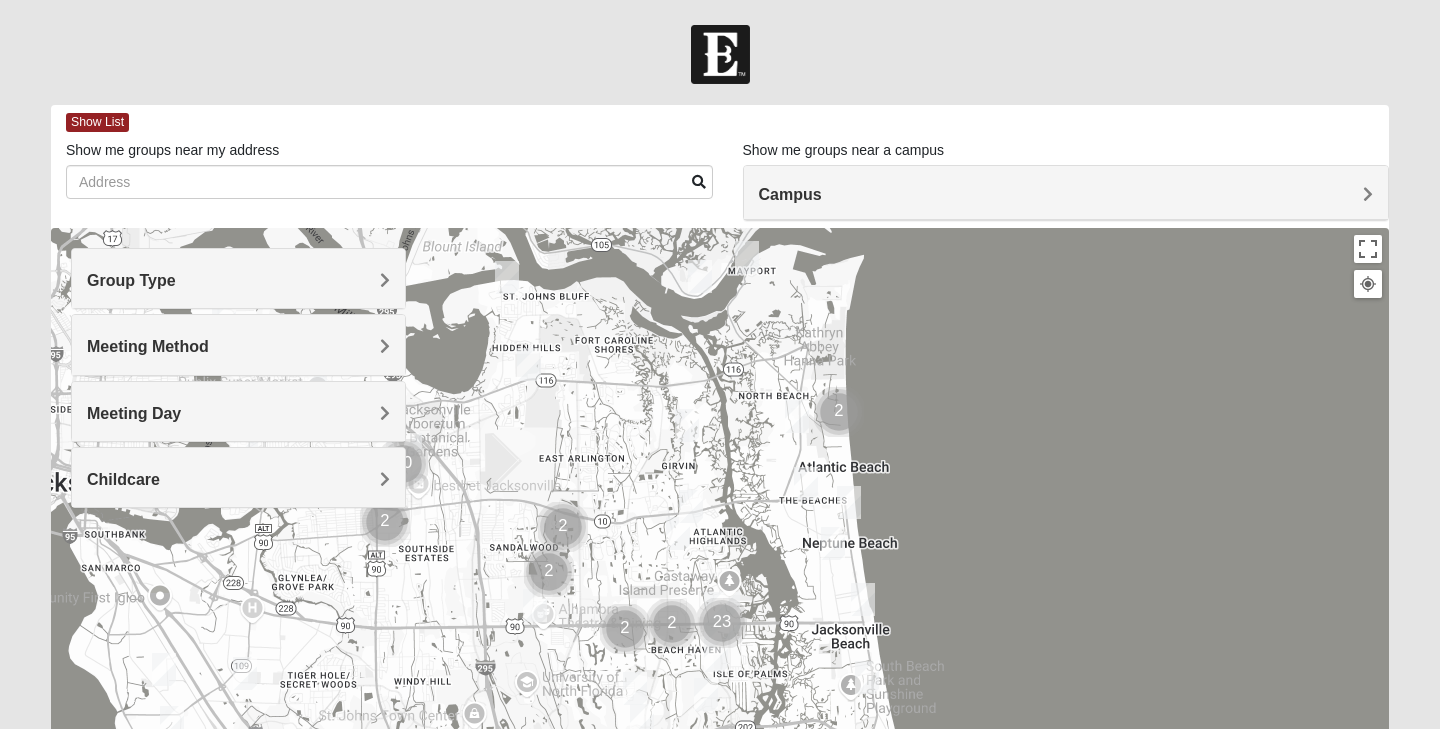 click on "Group Type" at bounding box center (238, 280) 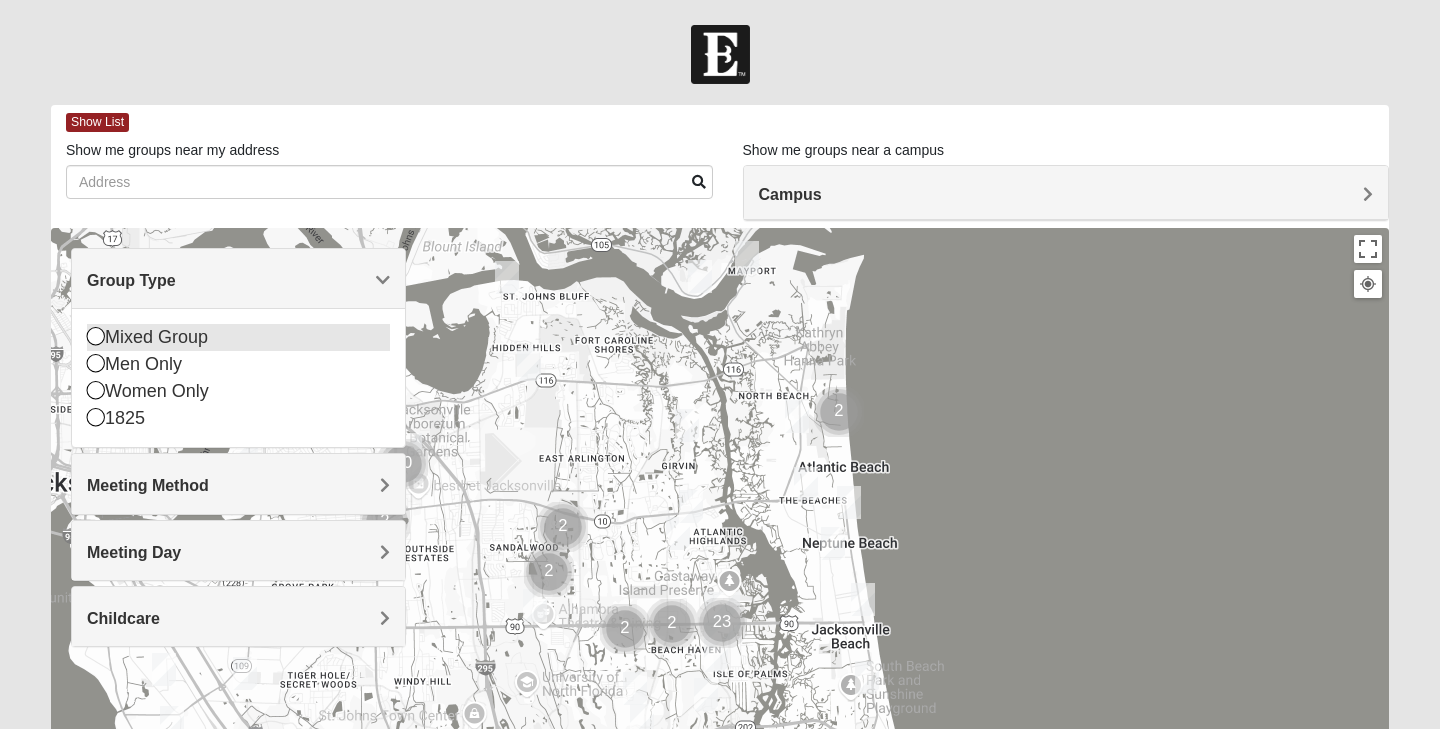 click at bounding box center [96, 336] 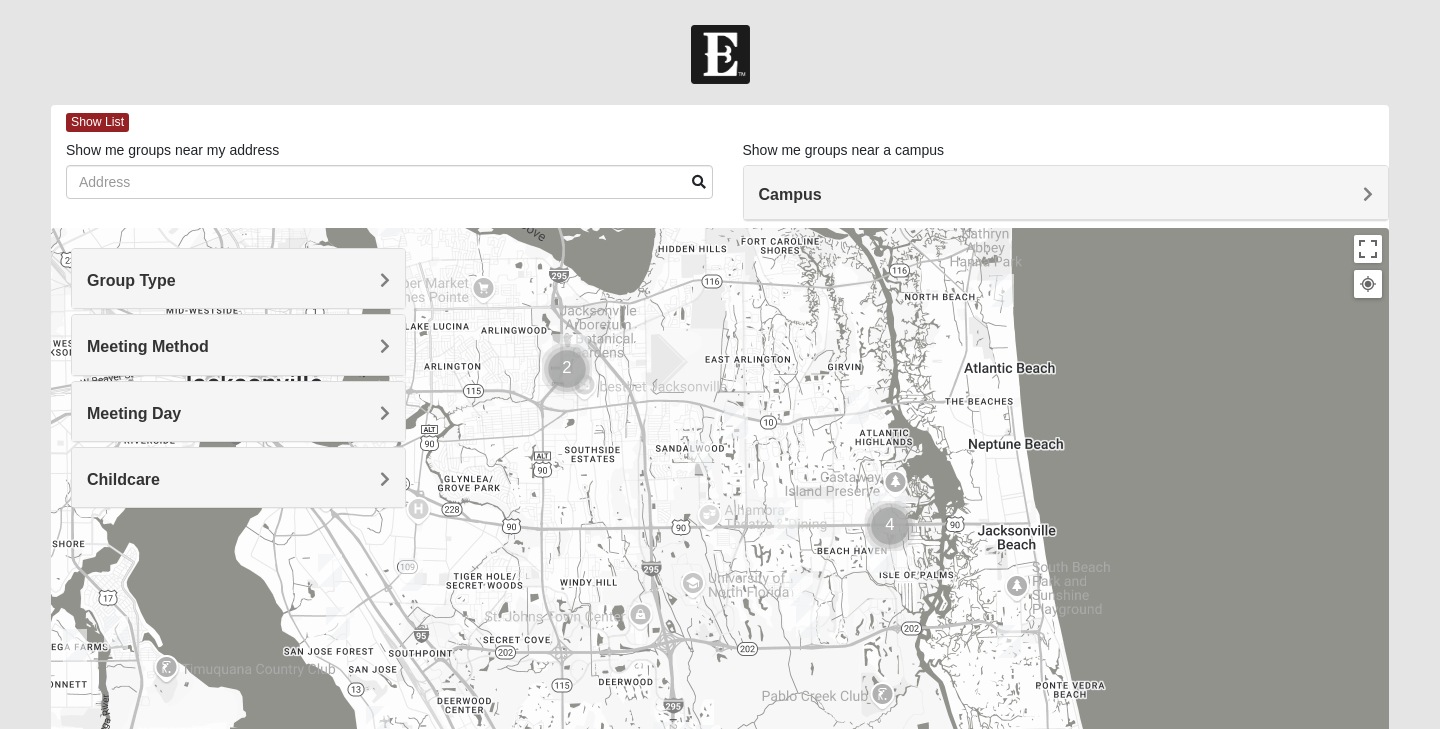 drag, startPoint x: 513, startPoint y: 451, endPoint x: 682, endPoint y: 350, distance: 196.88068 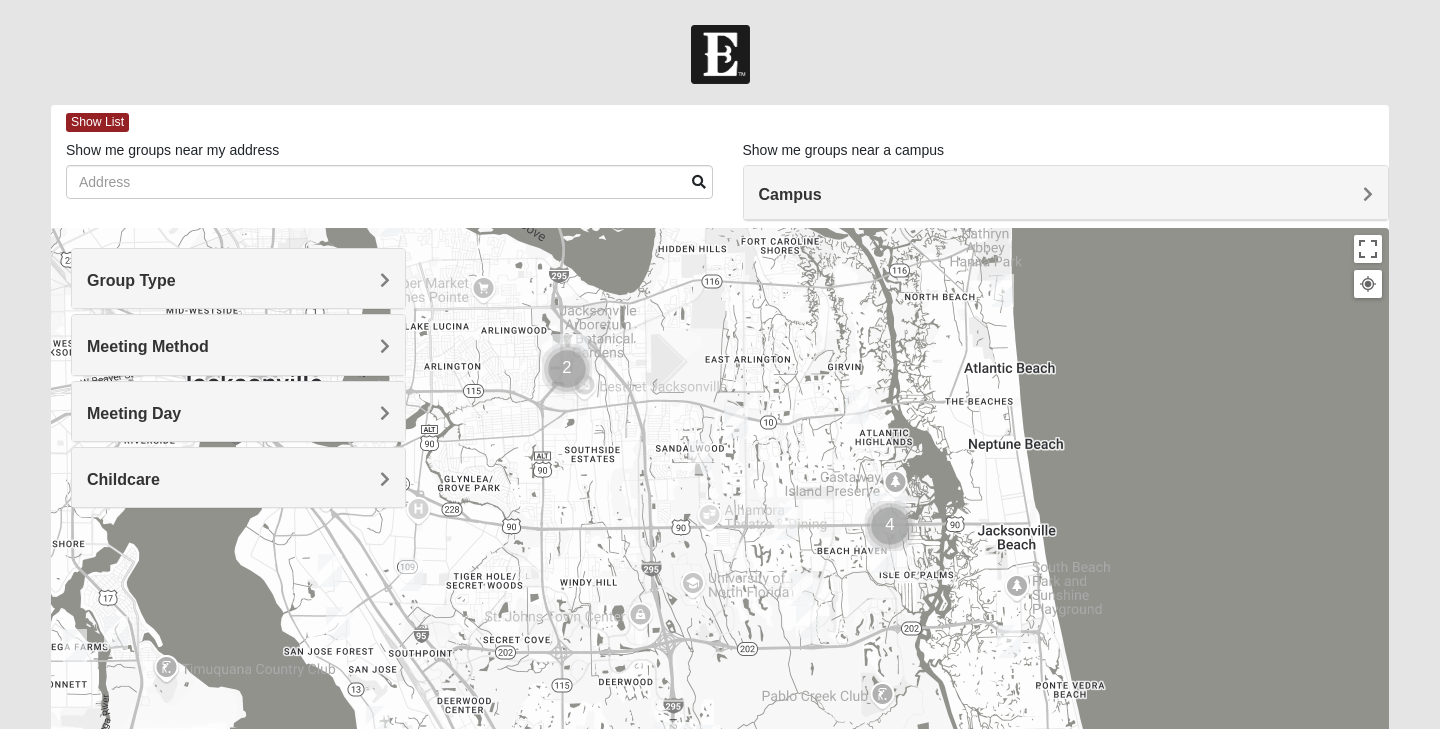 click at bounding box center [567, 369] 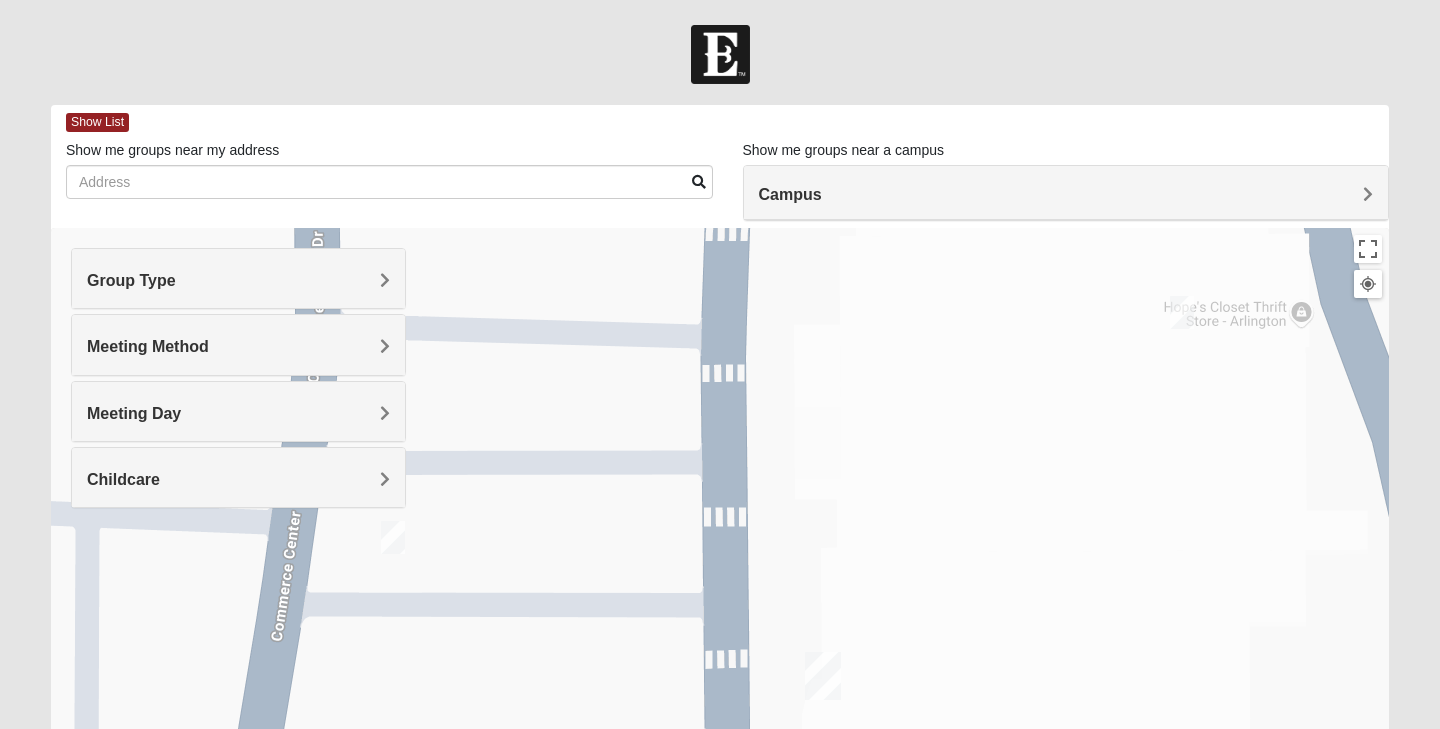 drag, startPoint x: 835, startPoint y: 642, endPoint x: 906, endPoint y: 451, distance: 203.76947 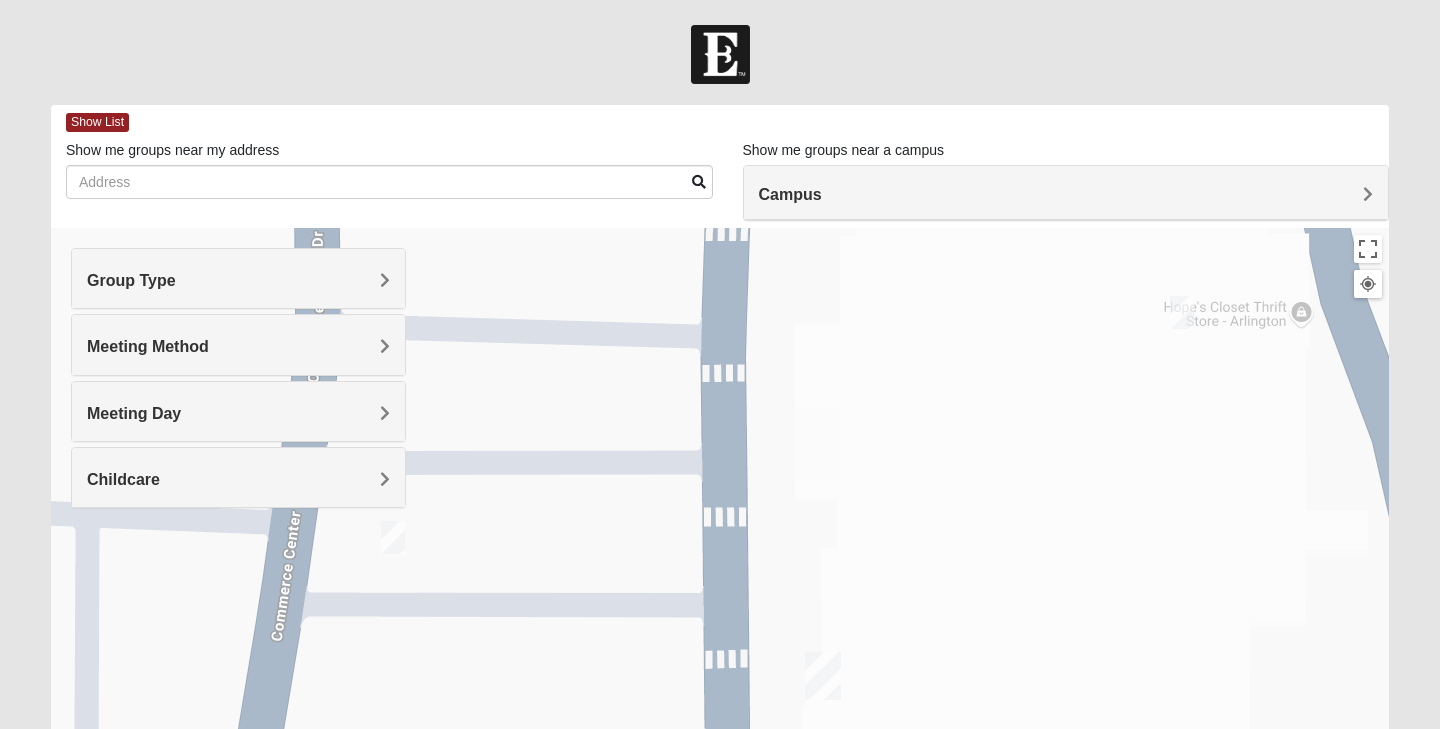 click at bounding box center (393, 537) 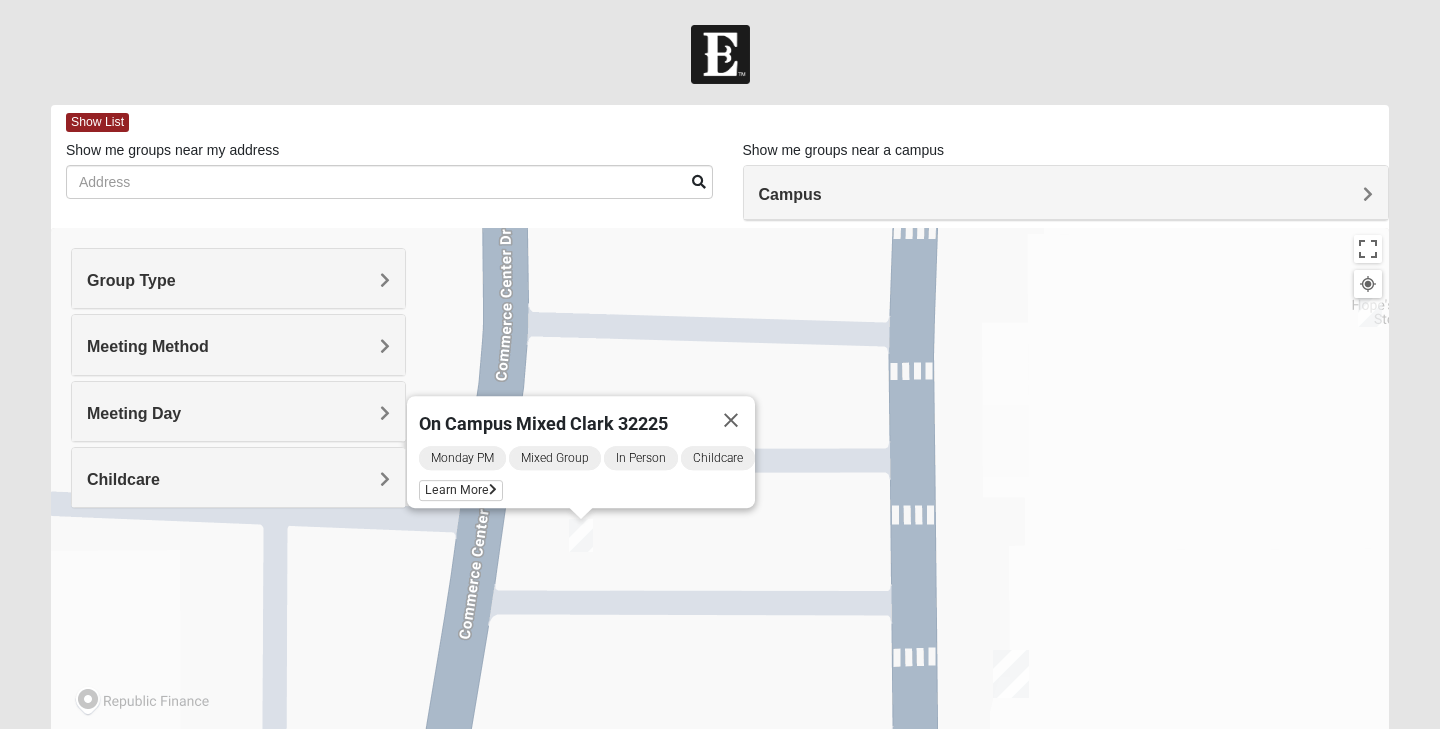 drag, startPoint x: 476, startPoint y: 575, endPoint x: 667, endPoint y: 573, distance: 191.01047 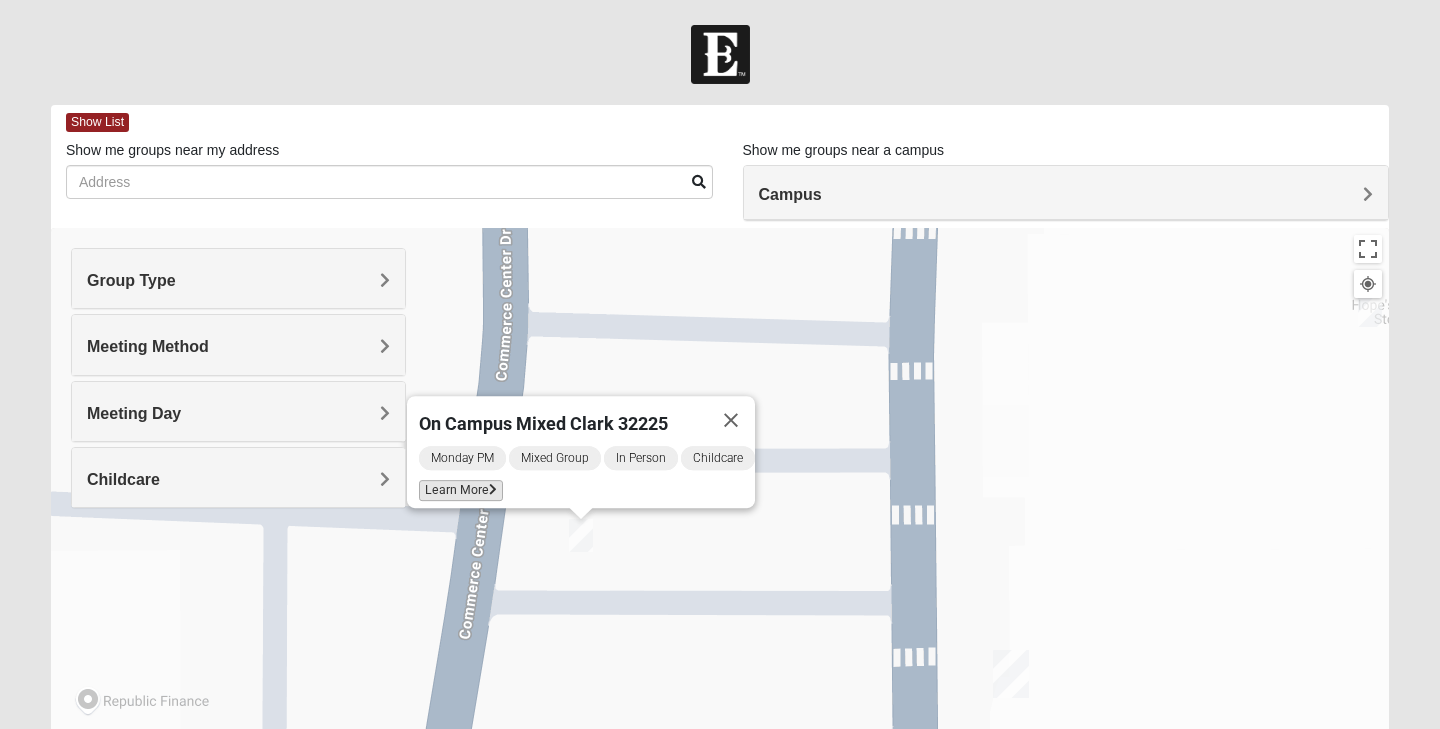 click on "Learn More" at bounding box center [461, 490] 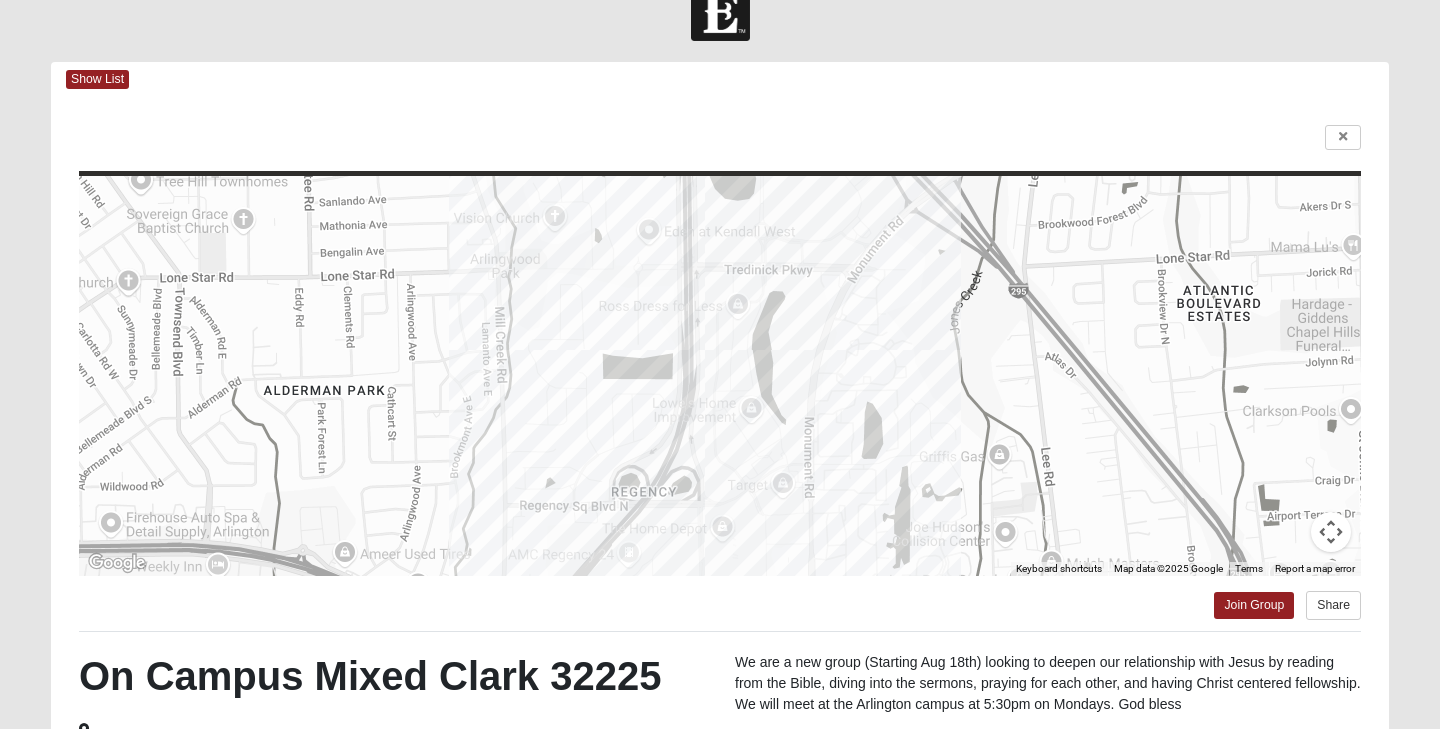 scroll, scrollTop: 49, scrollLeft: 0, axis: vertical 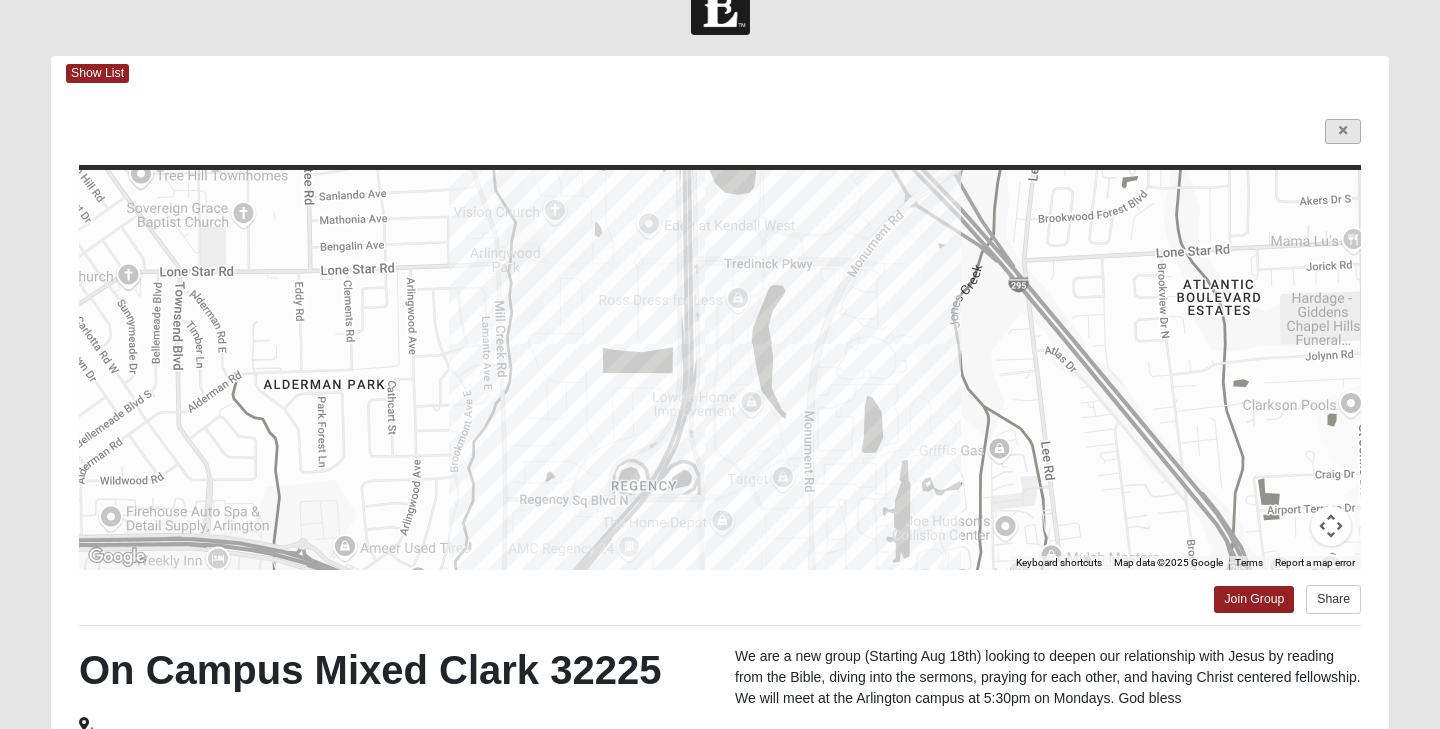 click at bounding box center (1343, 131) 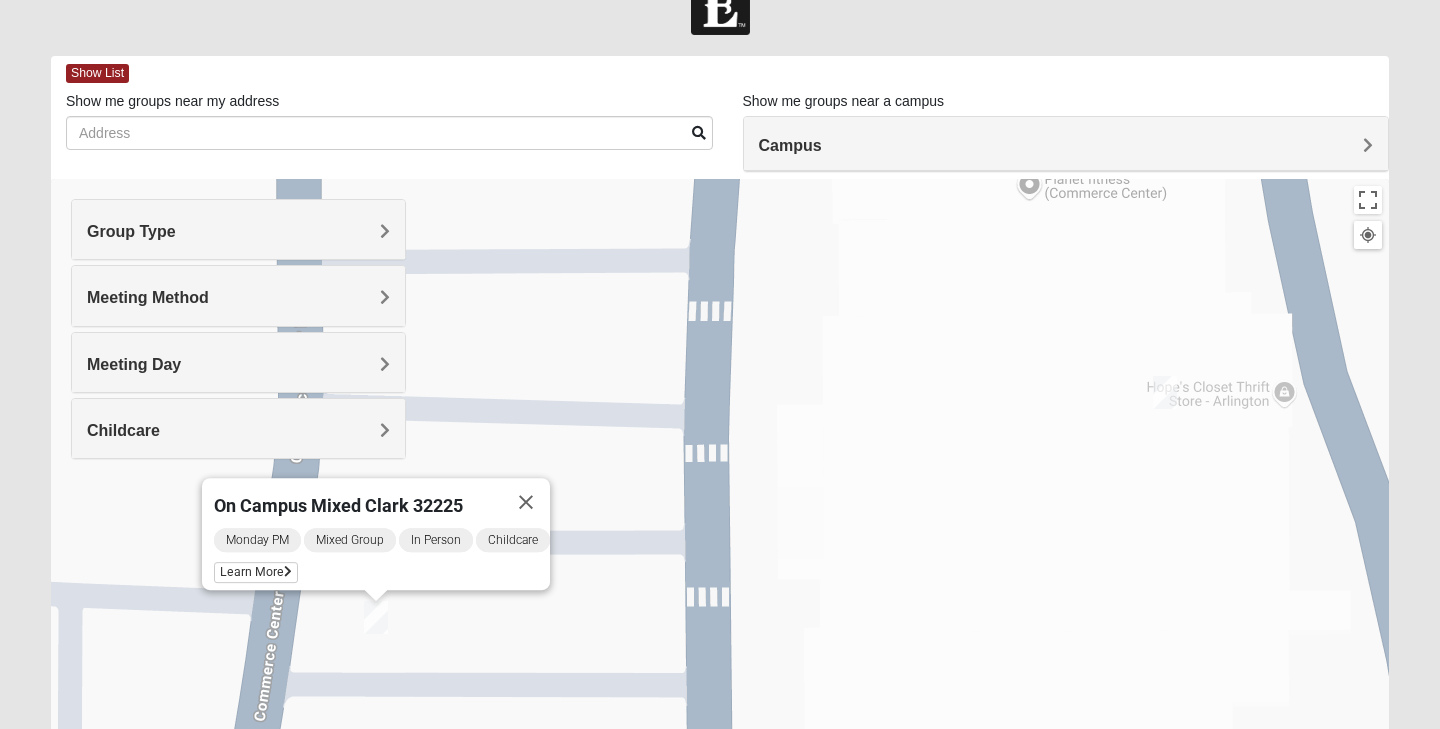 drag, startPoint x: 1193, startPoint y: 366, endPoint x: 962, endPoint y: 514, distance: 274.34467 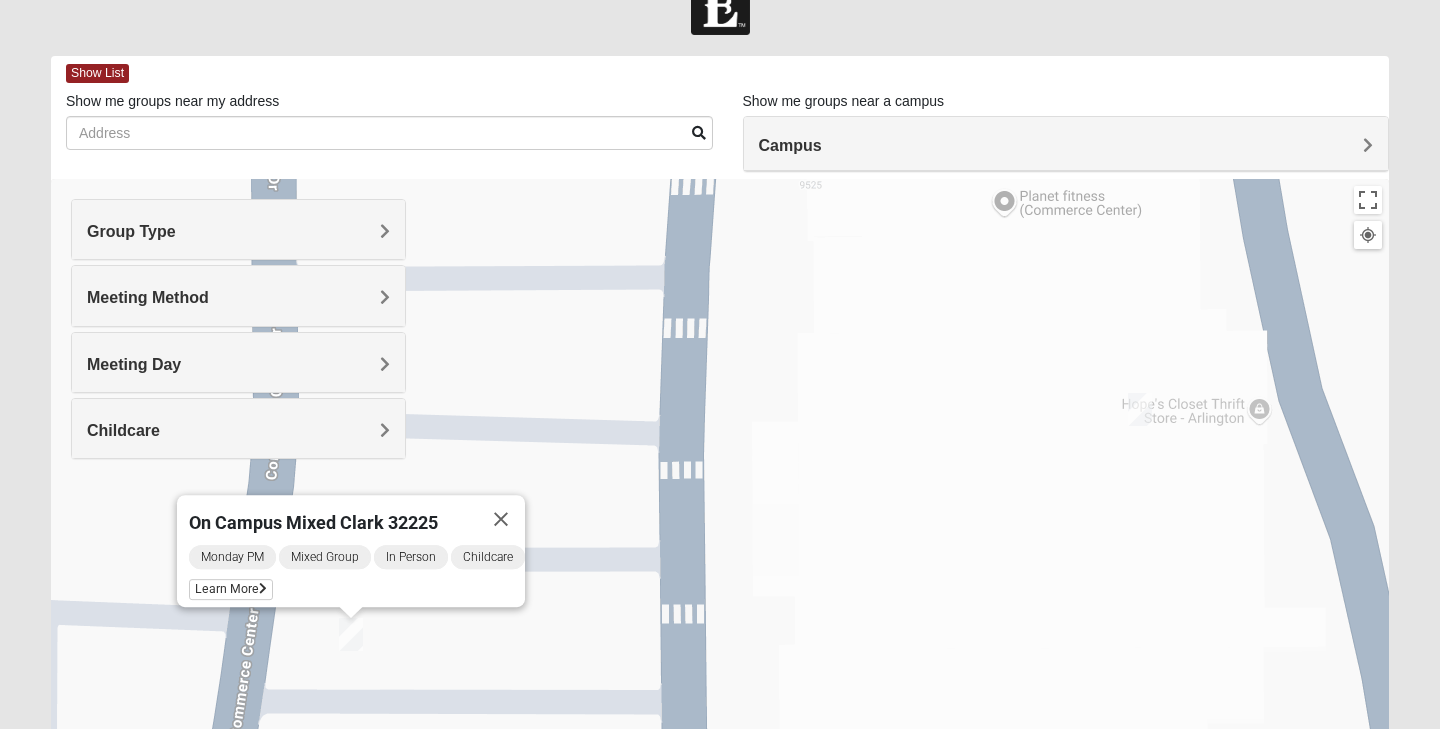 click at bounding box center [1140, 409] 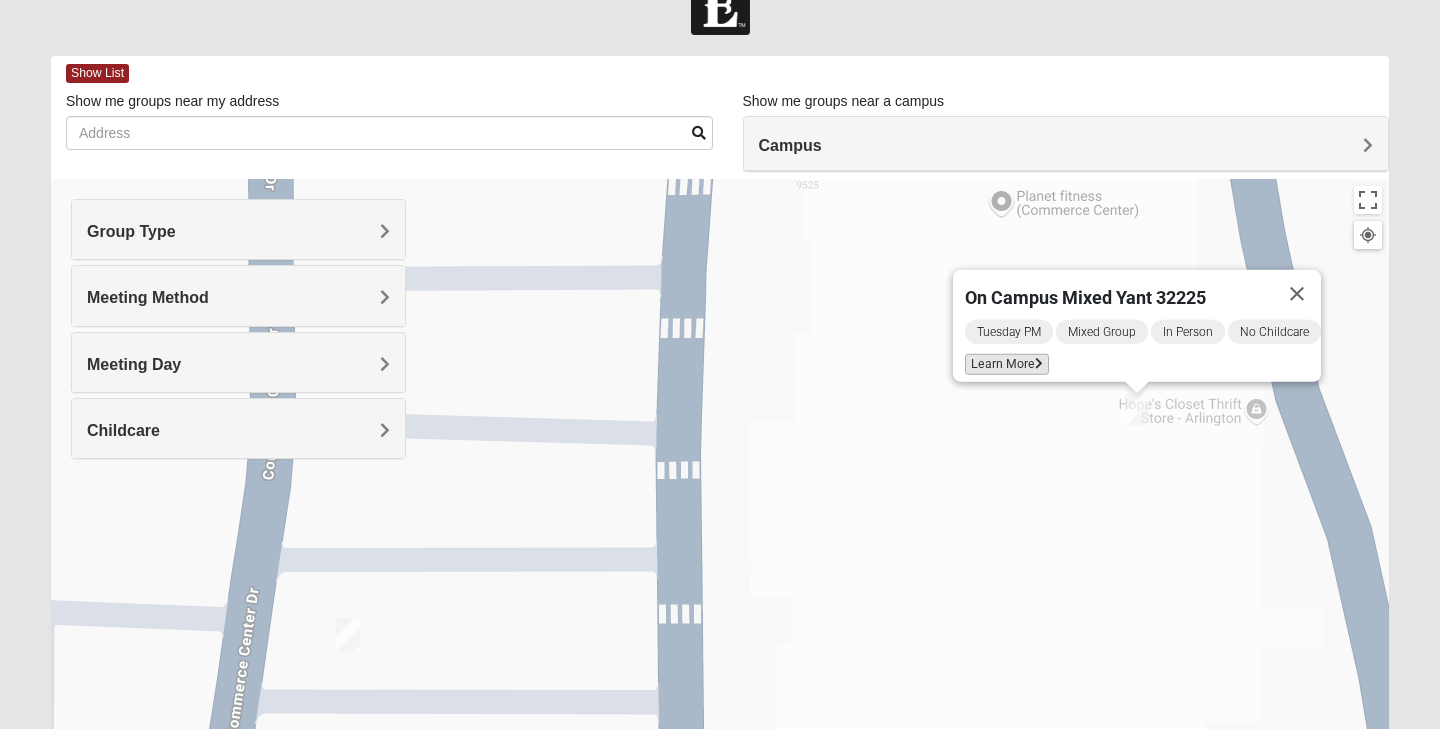 click on "Learn More" at bounding box center [1007, 364] 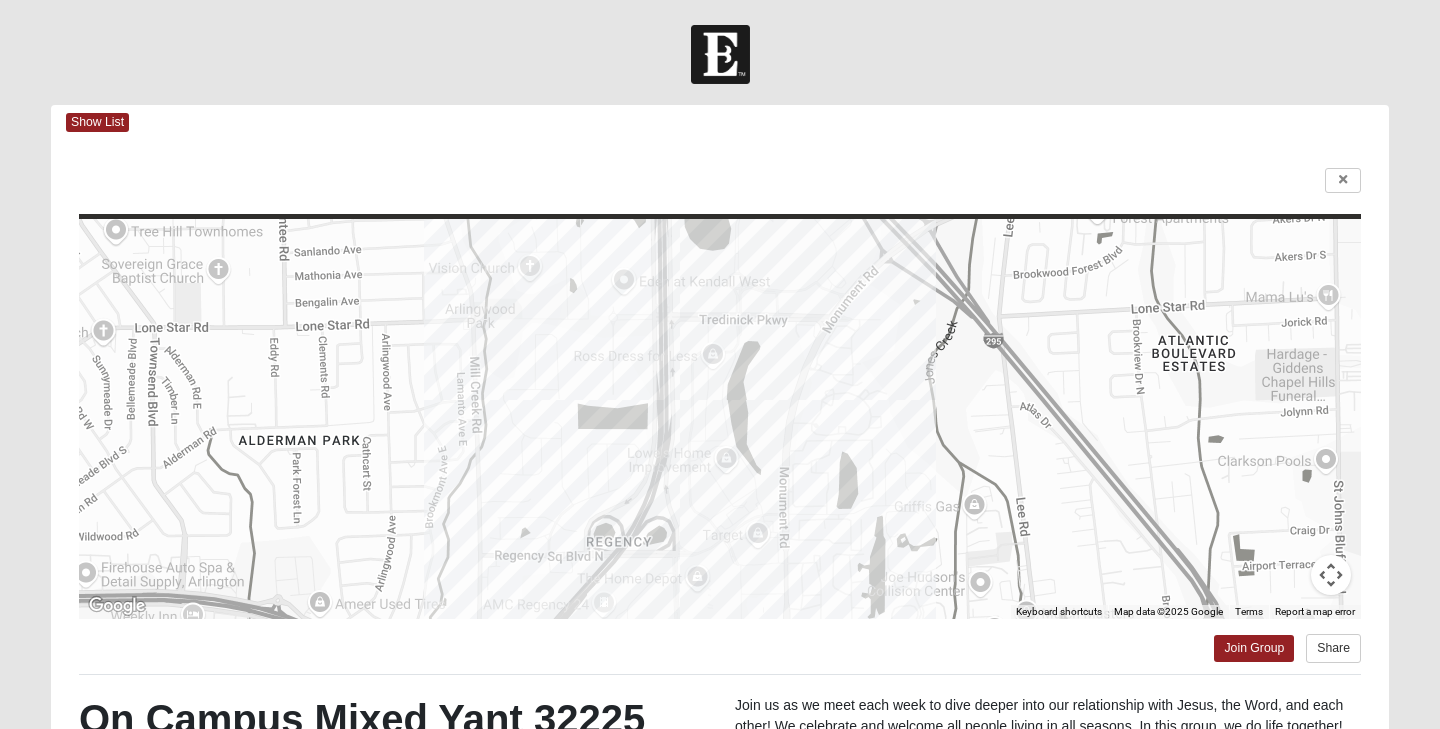 scroll, scrollTop: 0, scrollLeft: 0, axis: both 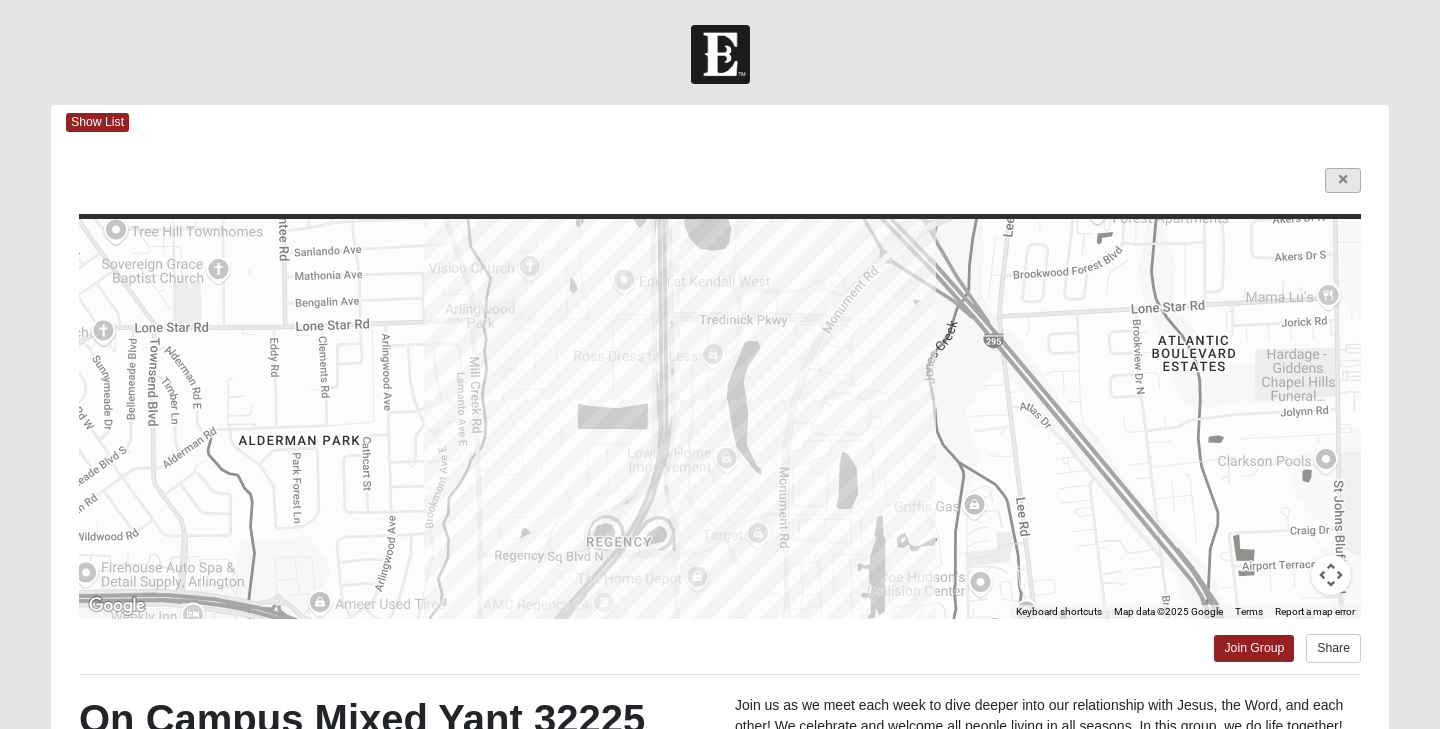 click at bounding box center [1343, 180] 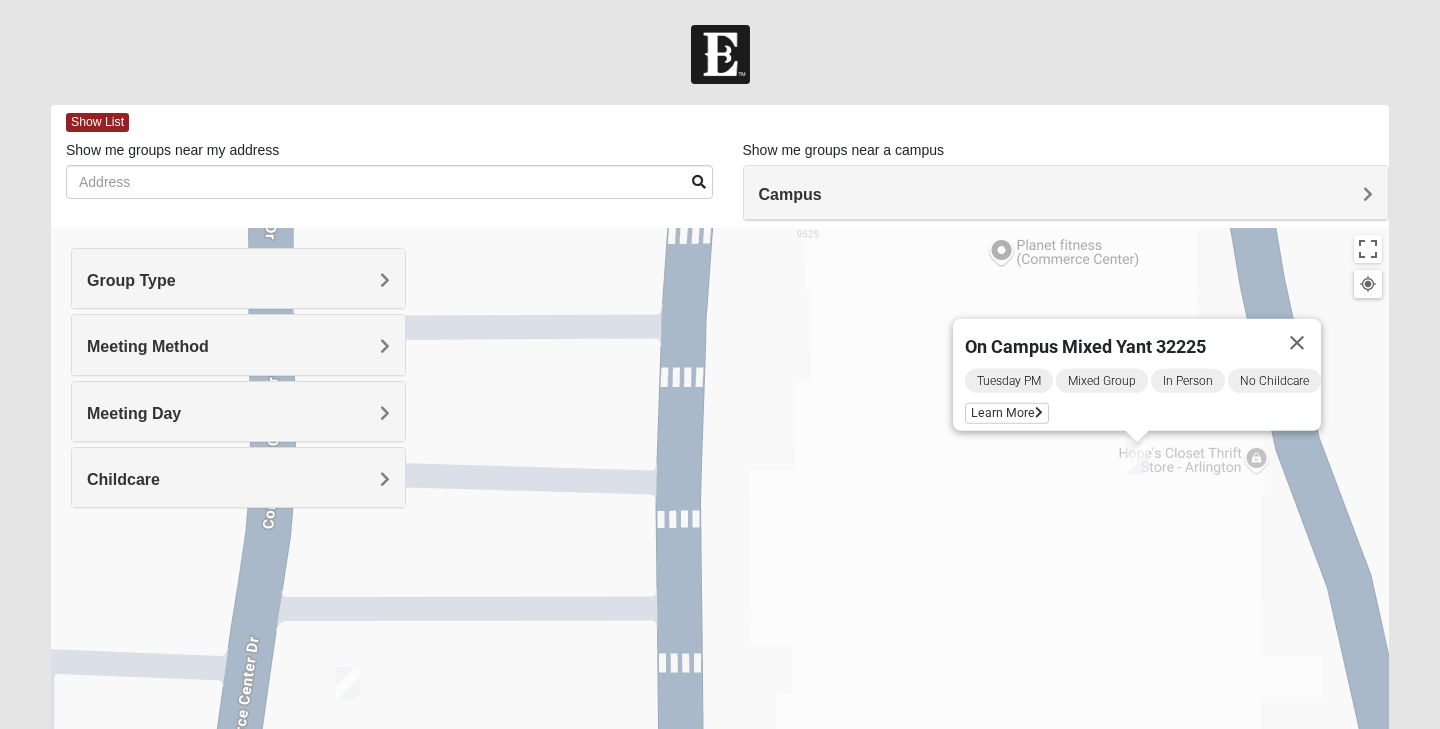 click on "On Campus Mixed Yant 32225          Tuesday PM      Mixed Group      In Person      No Childcare Learn More" at bounding box center (720, 628) 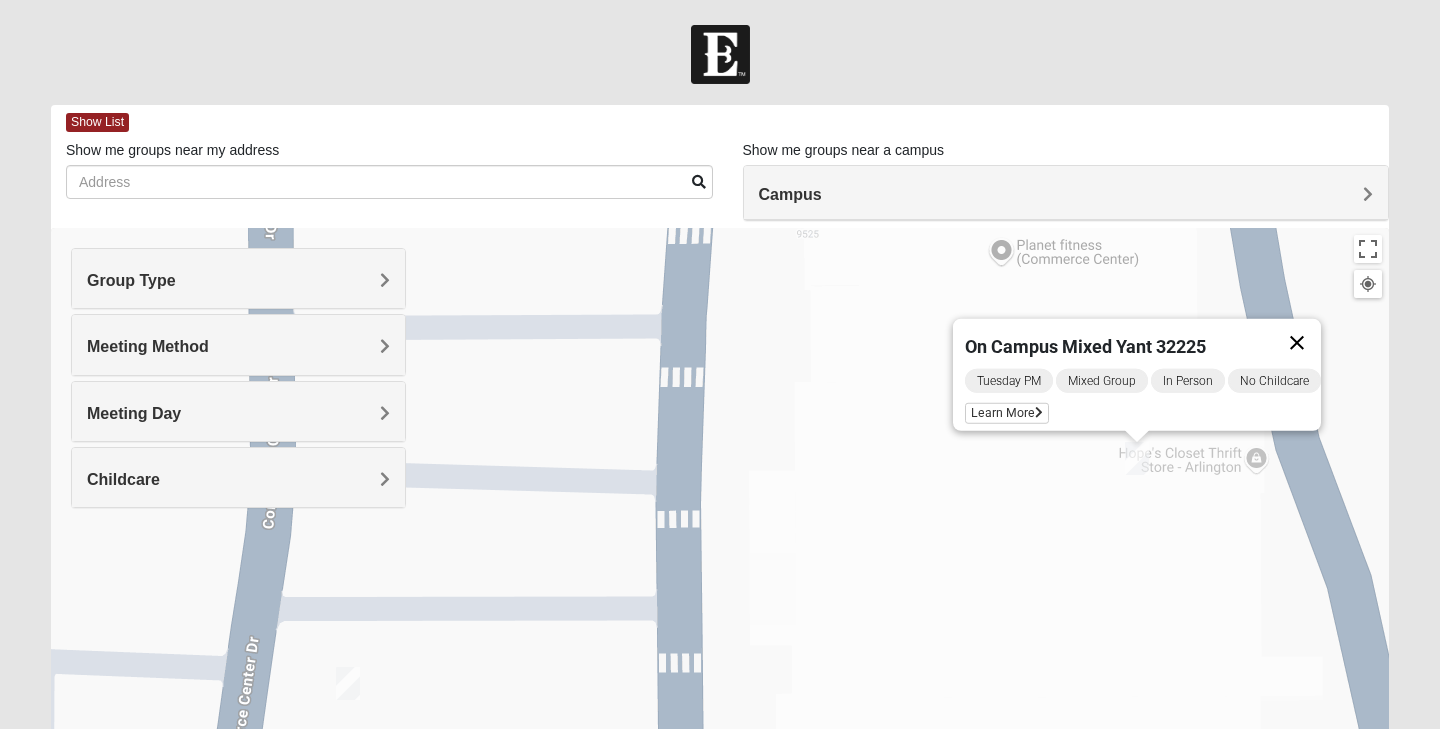 click at bounding box center [1297, 343] 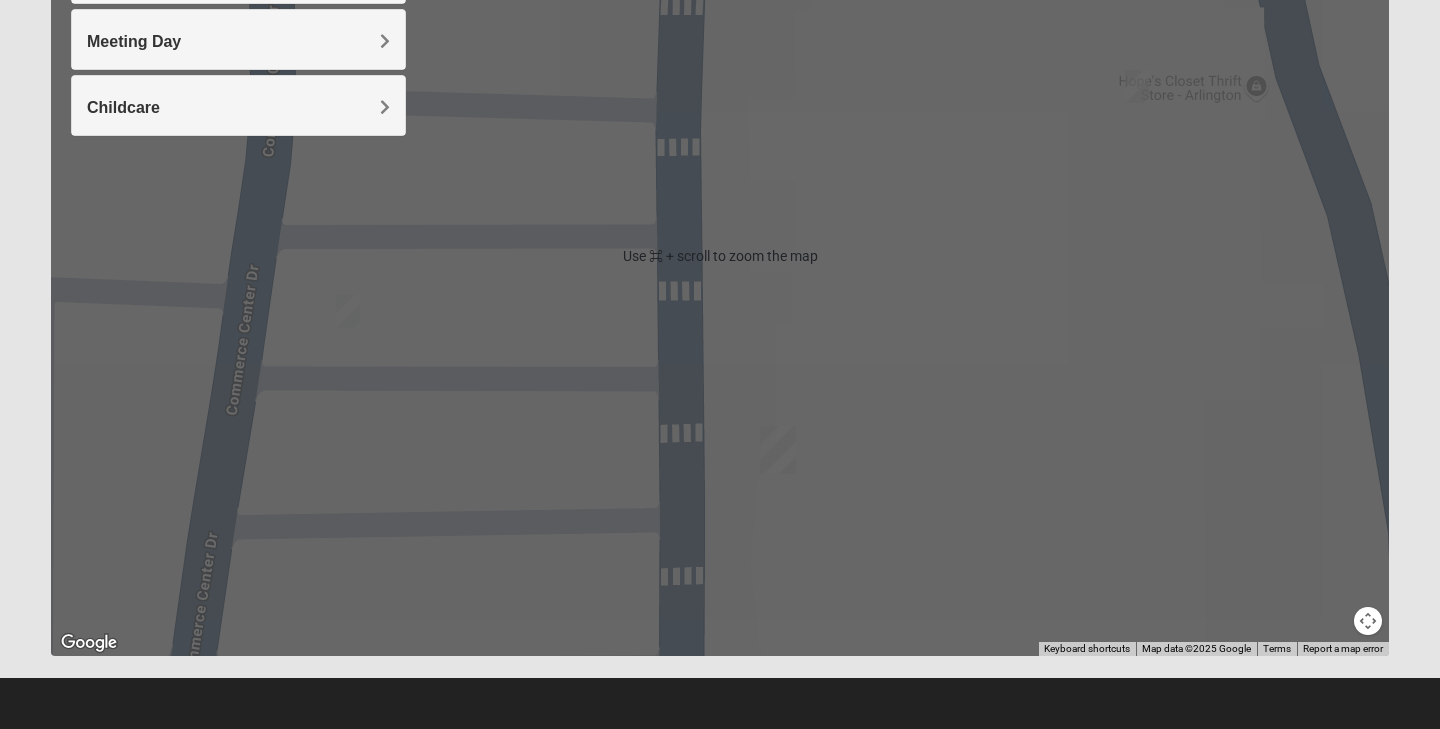 scroll, scrollTop: 372, scrollLeft: 0, axis: vertical 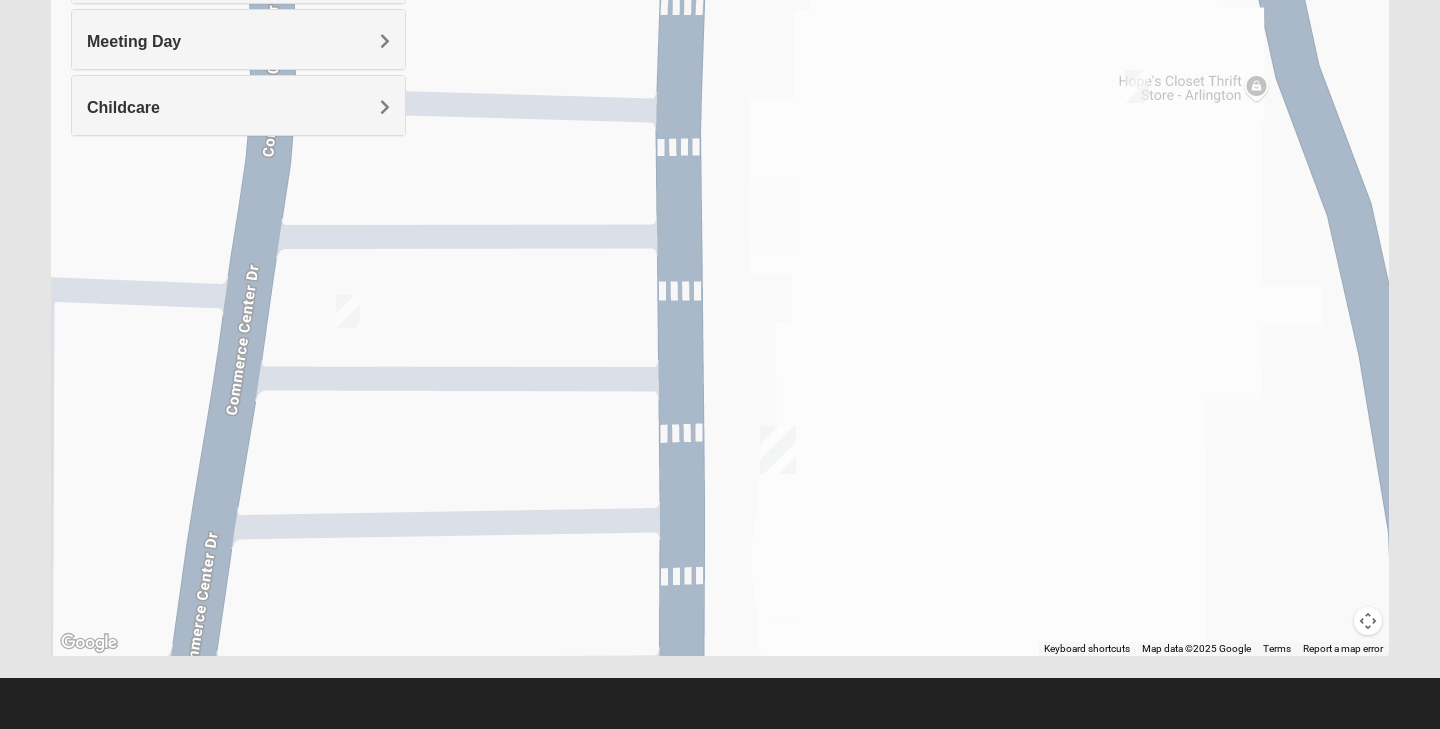 click at bounding box center [1368, 621] 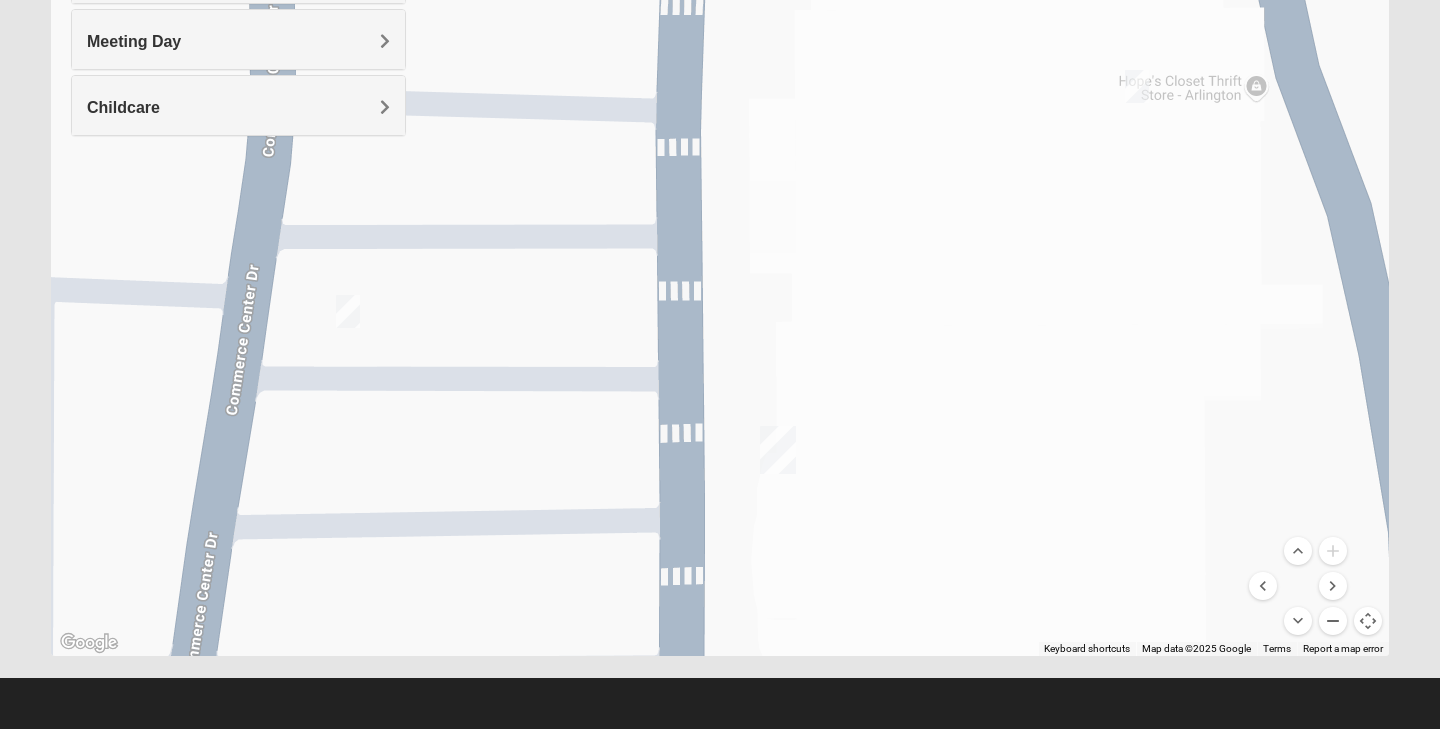click at bounding box center (1333, 621) 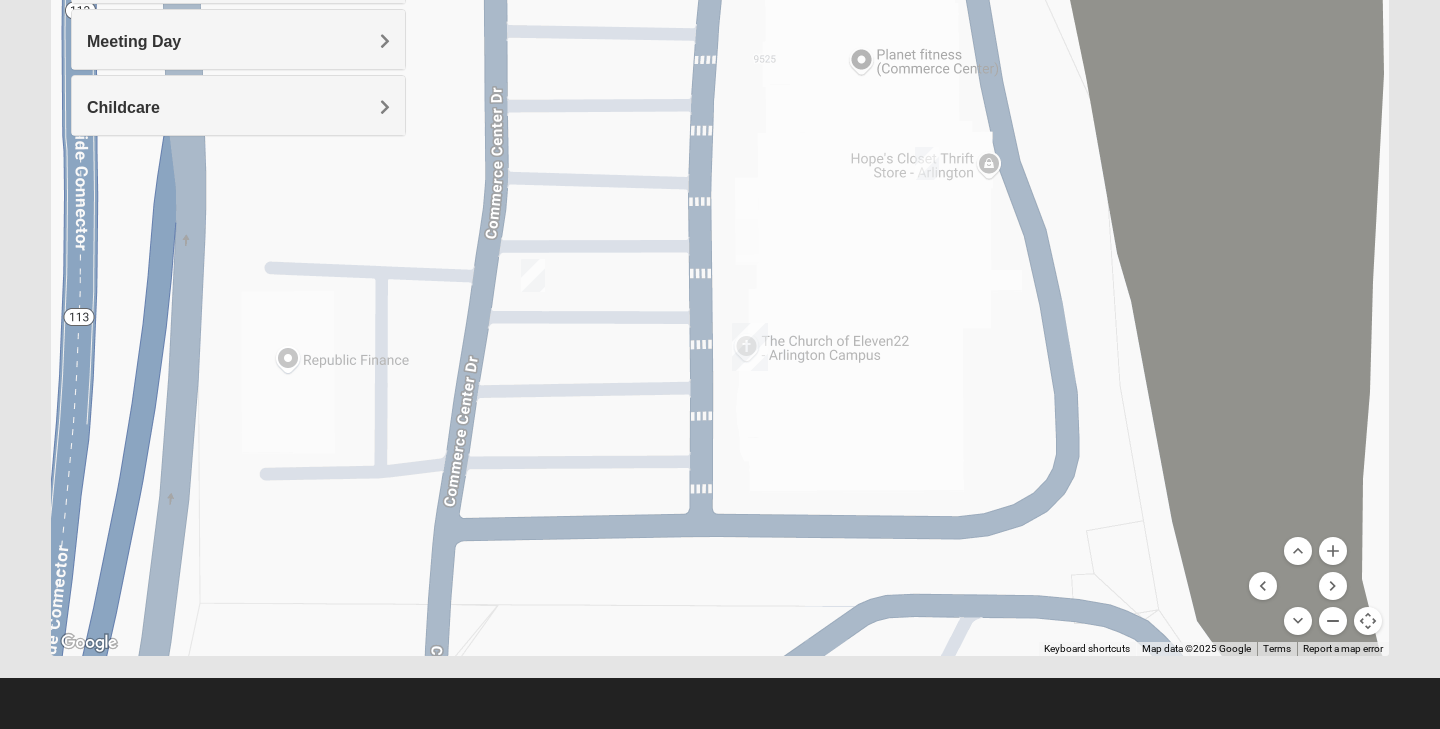click at bounding box center [1333, 621] 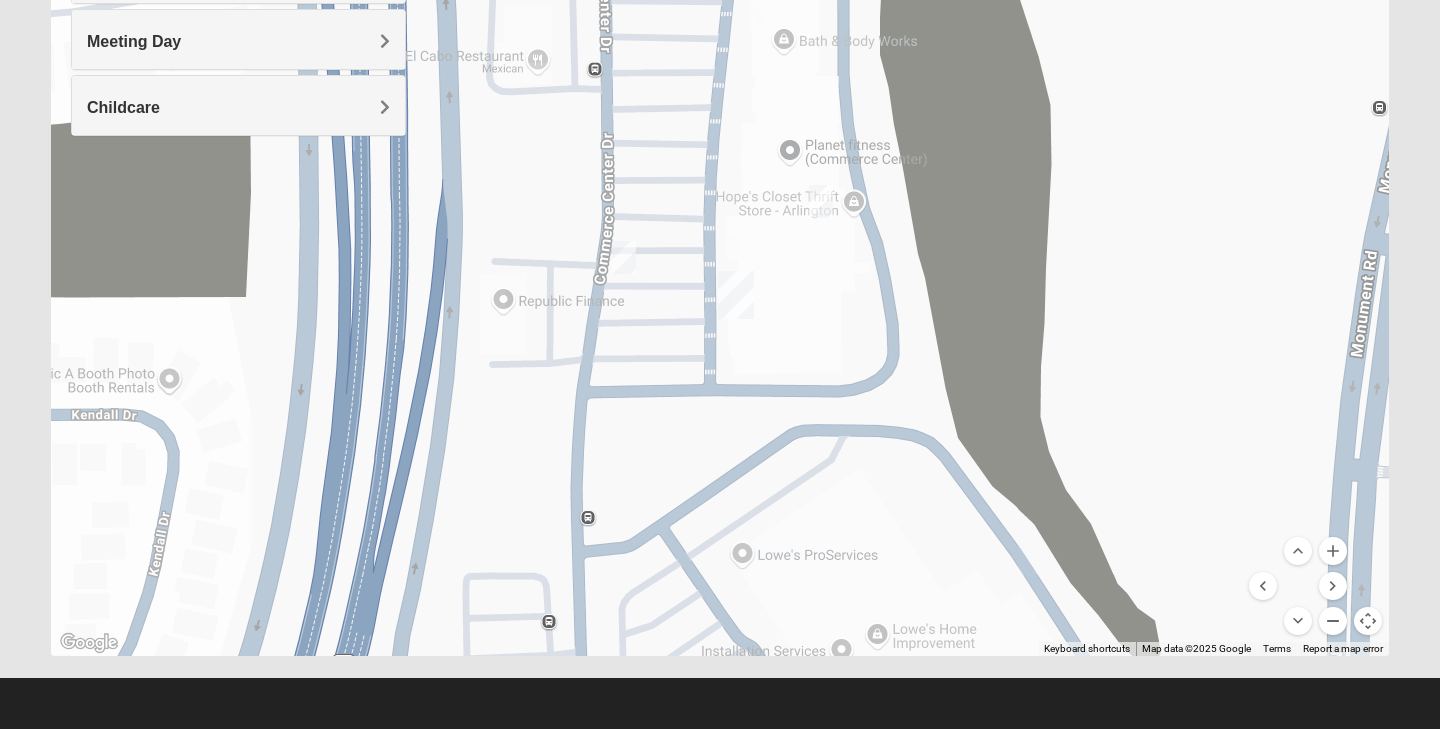 click at bounding box center [1333, 621] 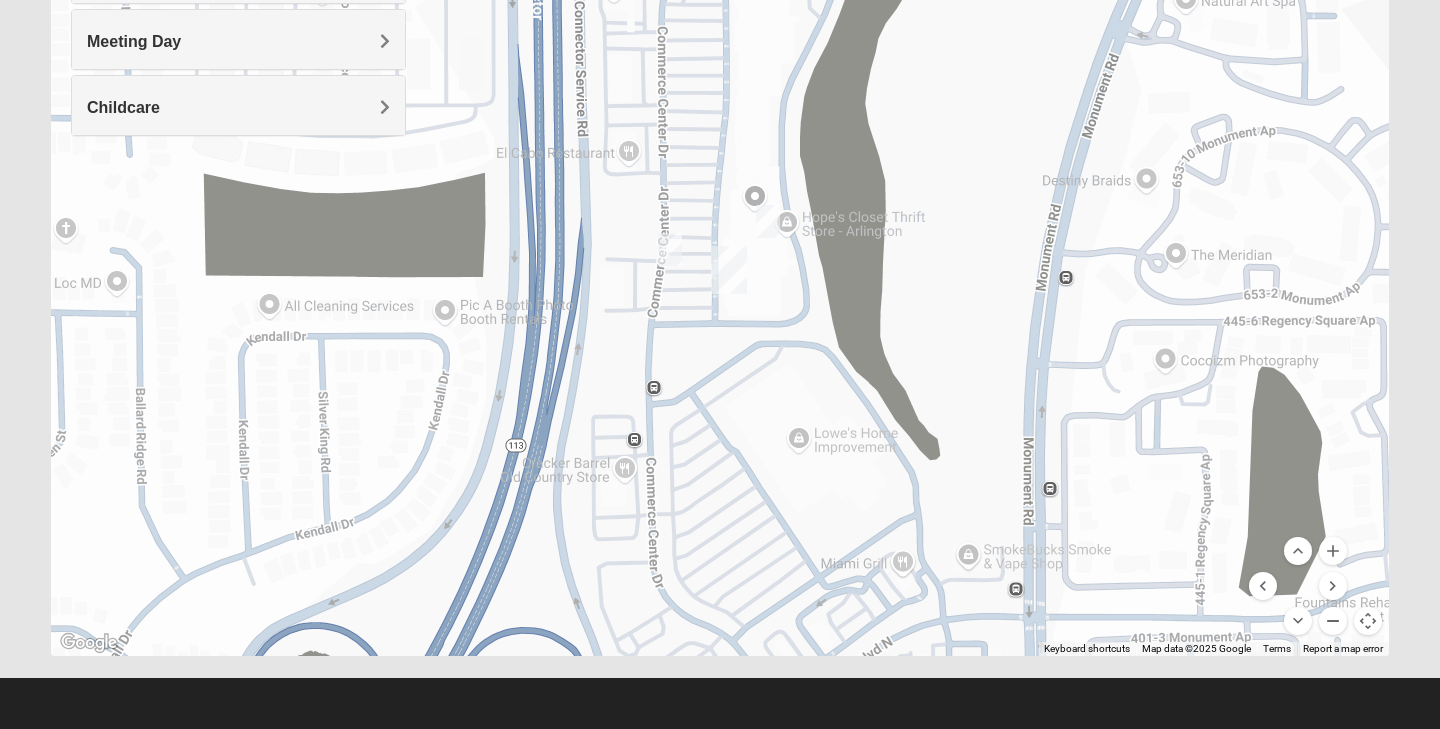 click at bounding box center (1333, 621) 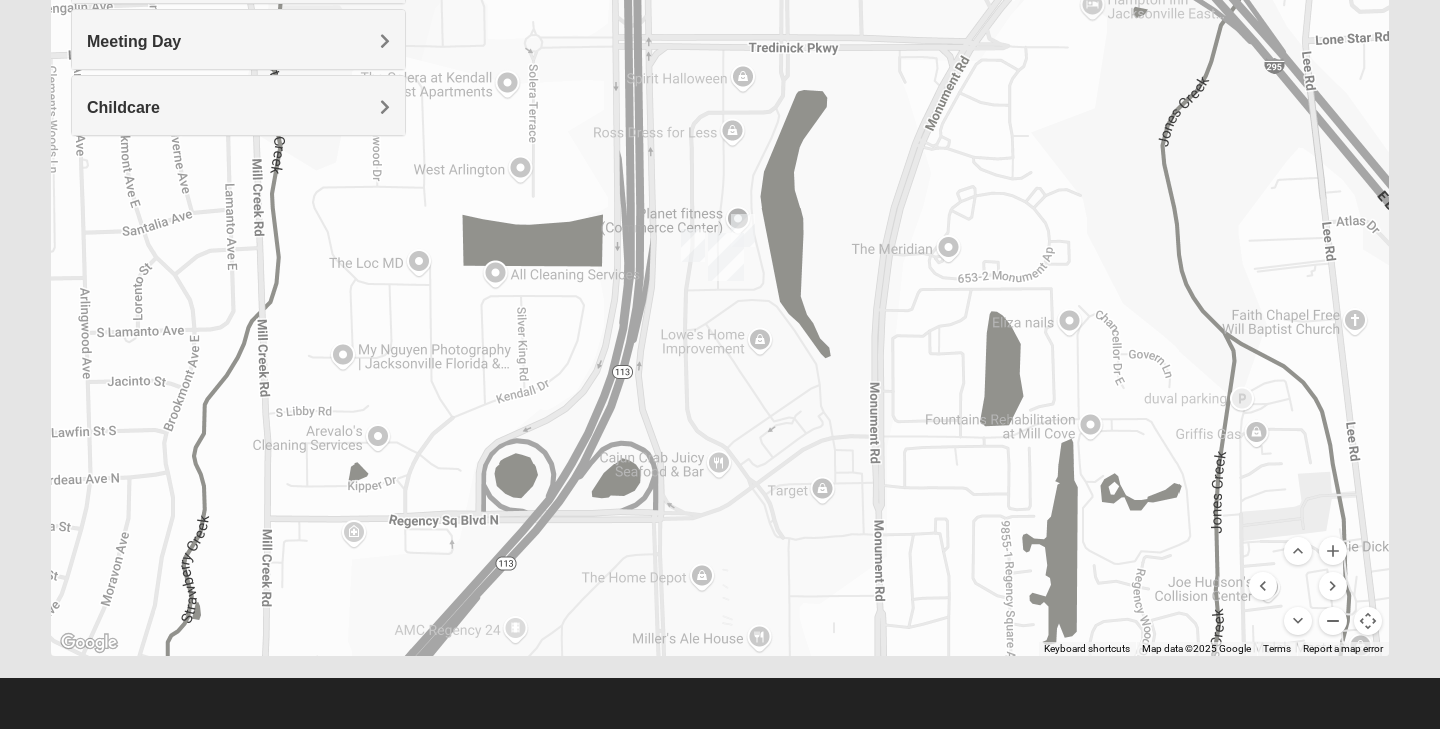 click at bounding box center (1333, 621) 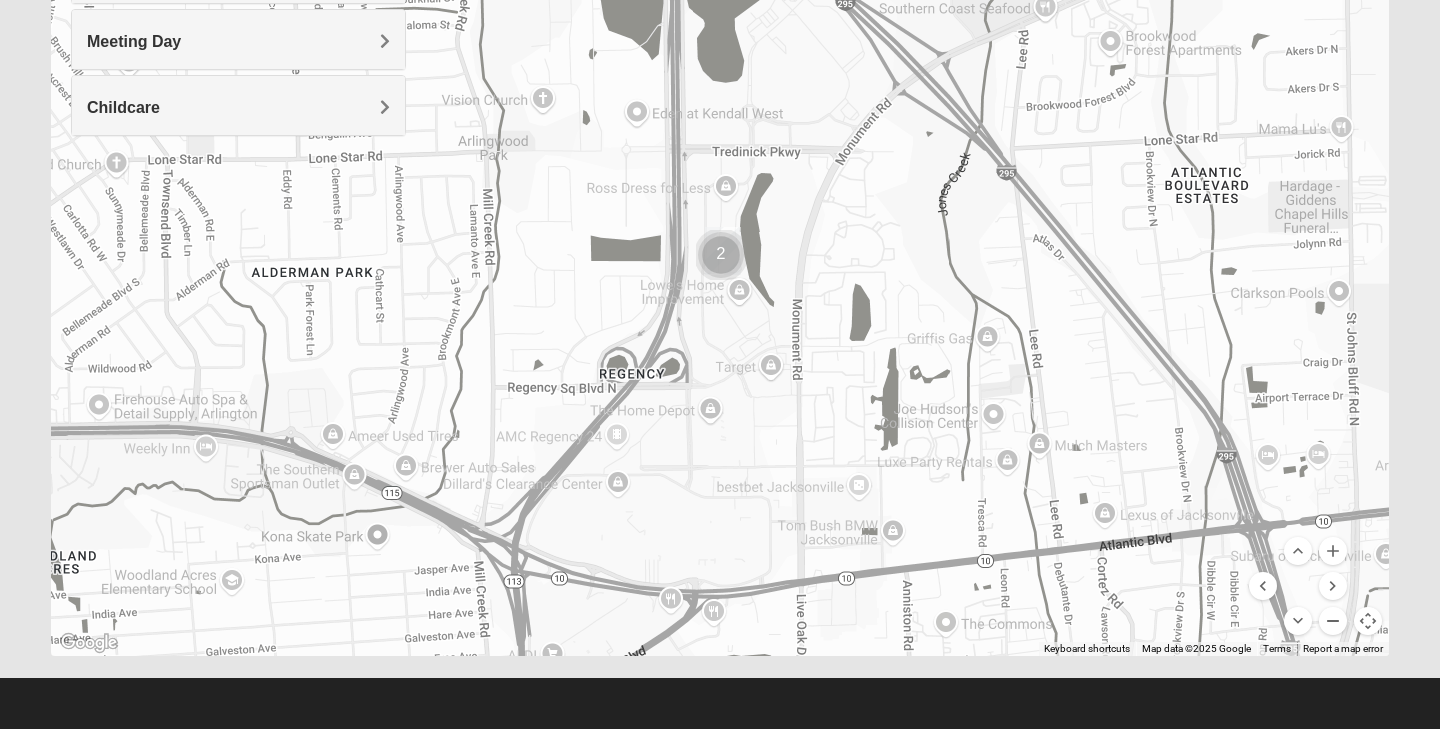 click at bounding box center (1333, 621) 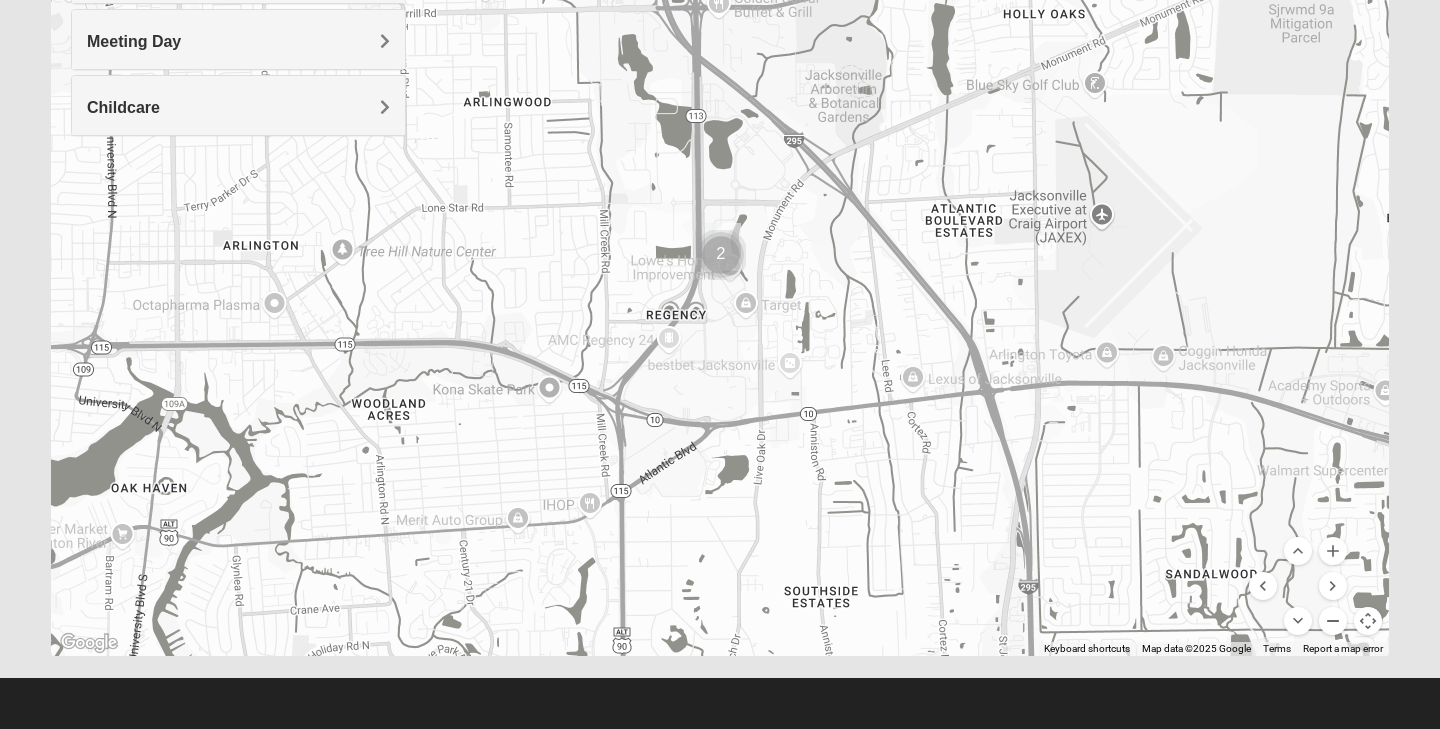 click at bounding box center [1333, 621] 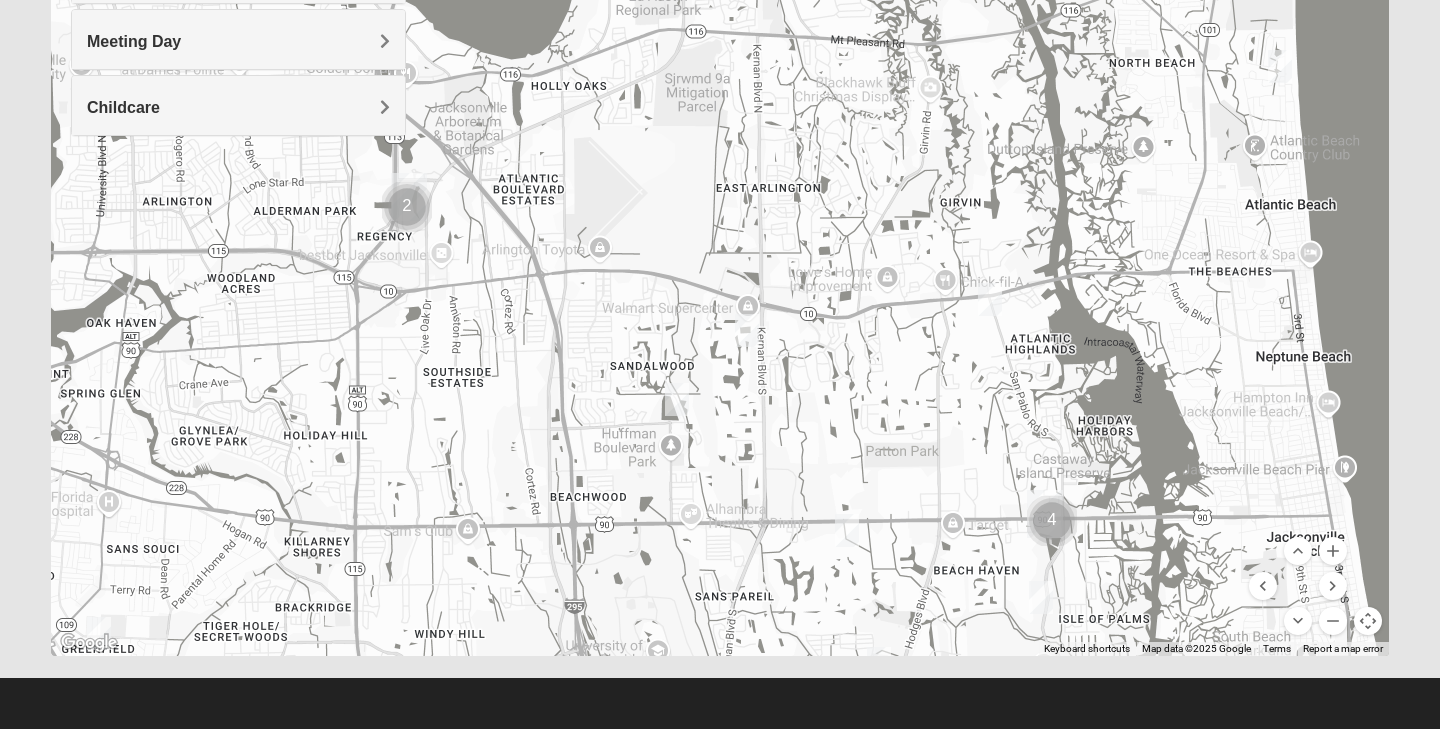 drag, startPoint x: 1064, startPoint y: 515, endPoint x: 747, endPoint y: 466, distance: 320.7647 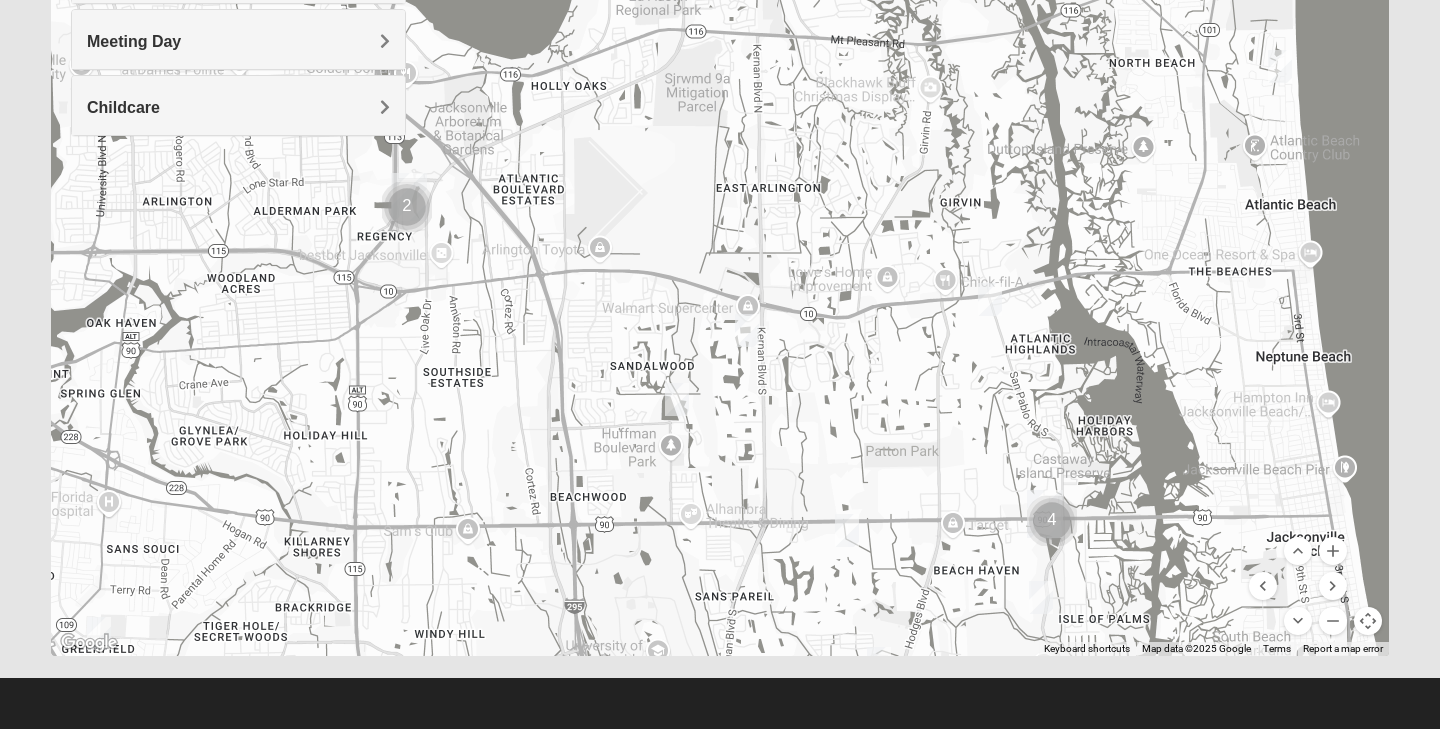 click at bounding box center [677, 399] 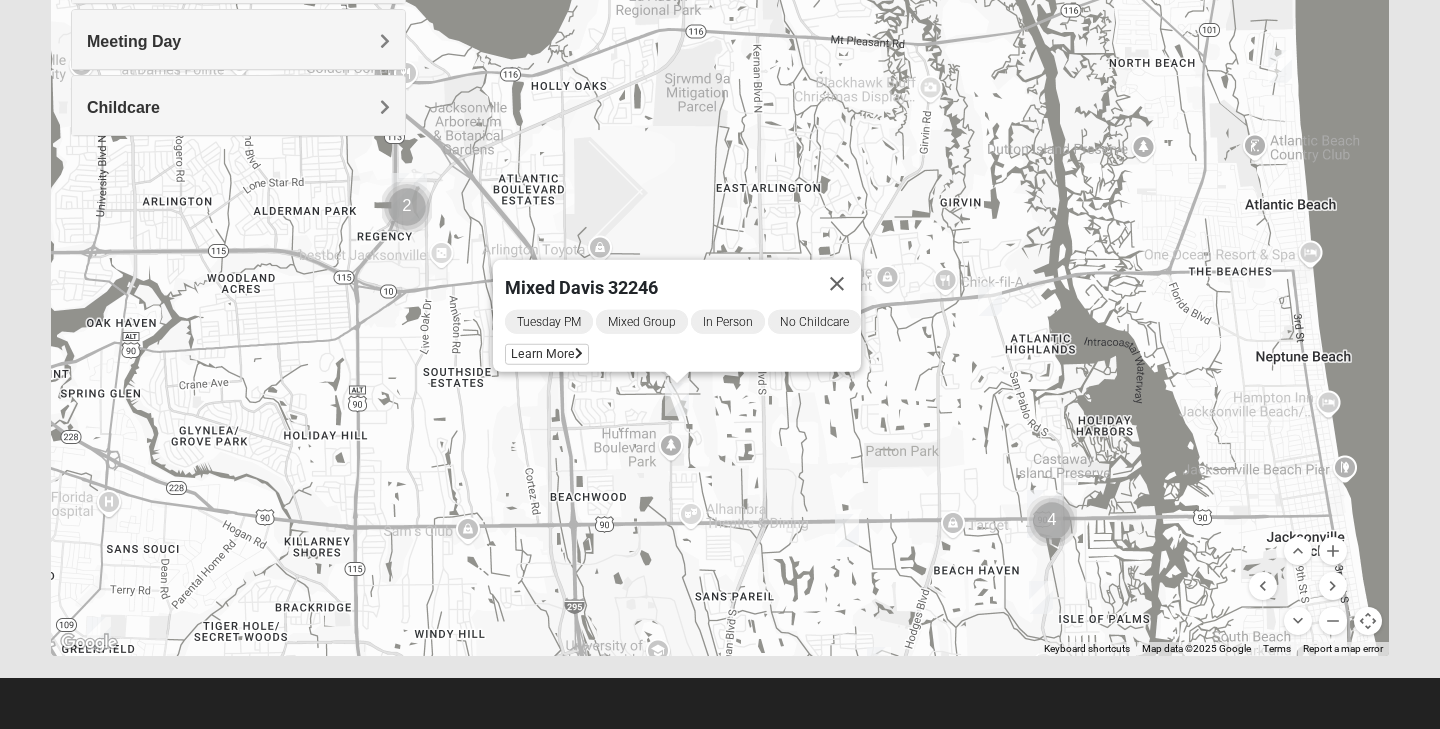 click on "Mixed Davis 32246          Tuesday PM      Mixed Group      In Person      No Childcare Learn More" at bounding box center [720, 256] 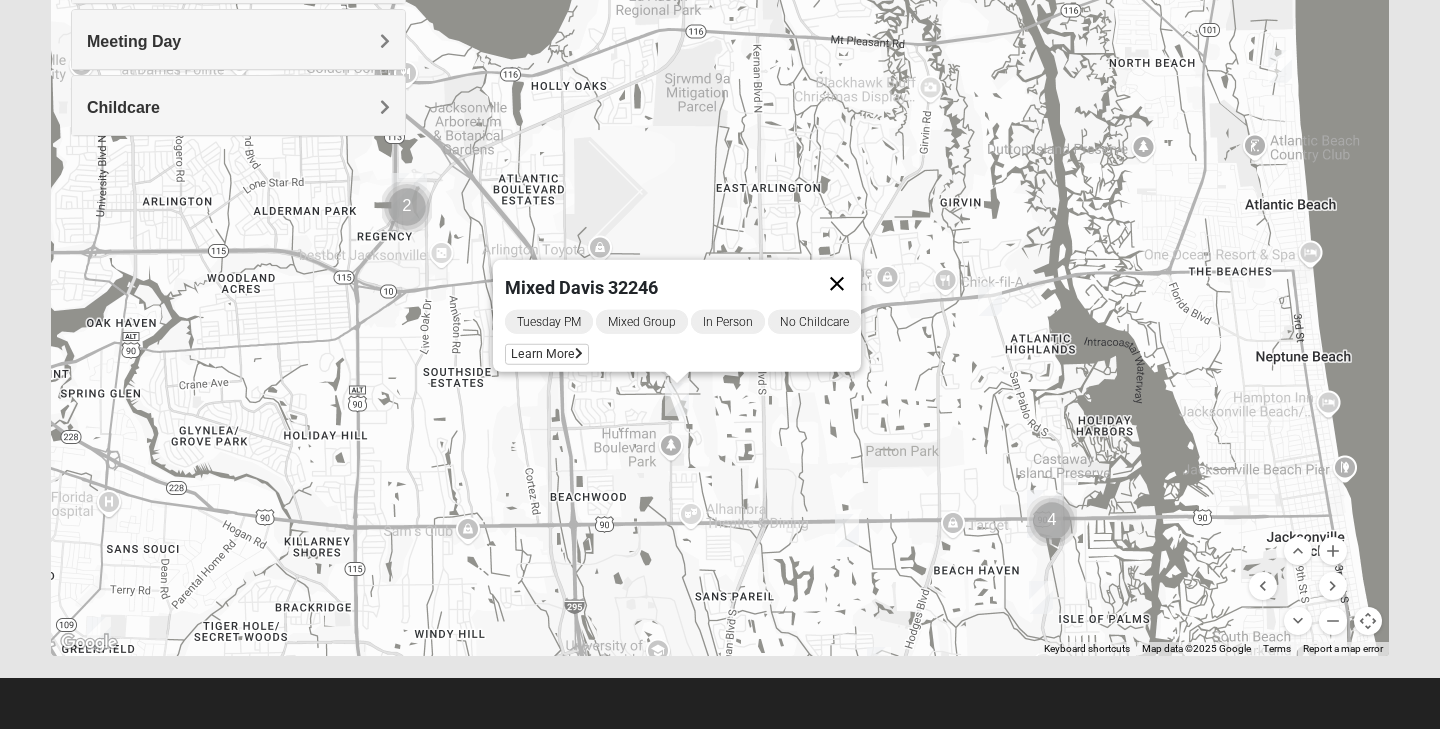 click at bounding box center [837, 284] 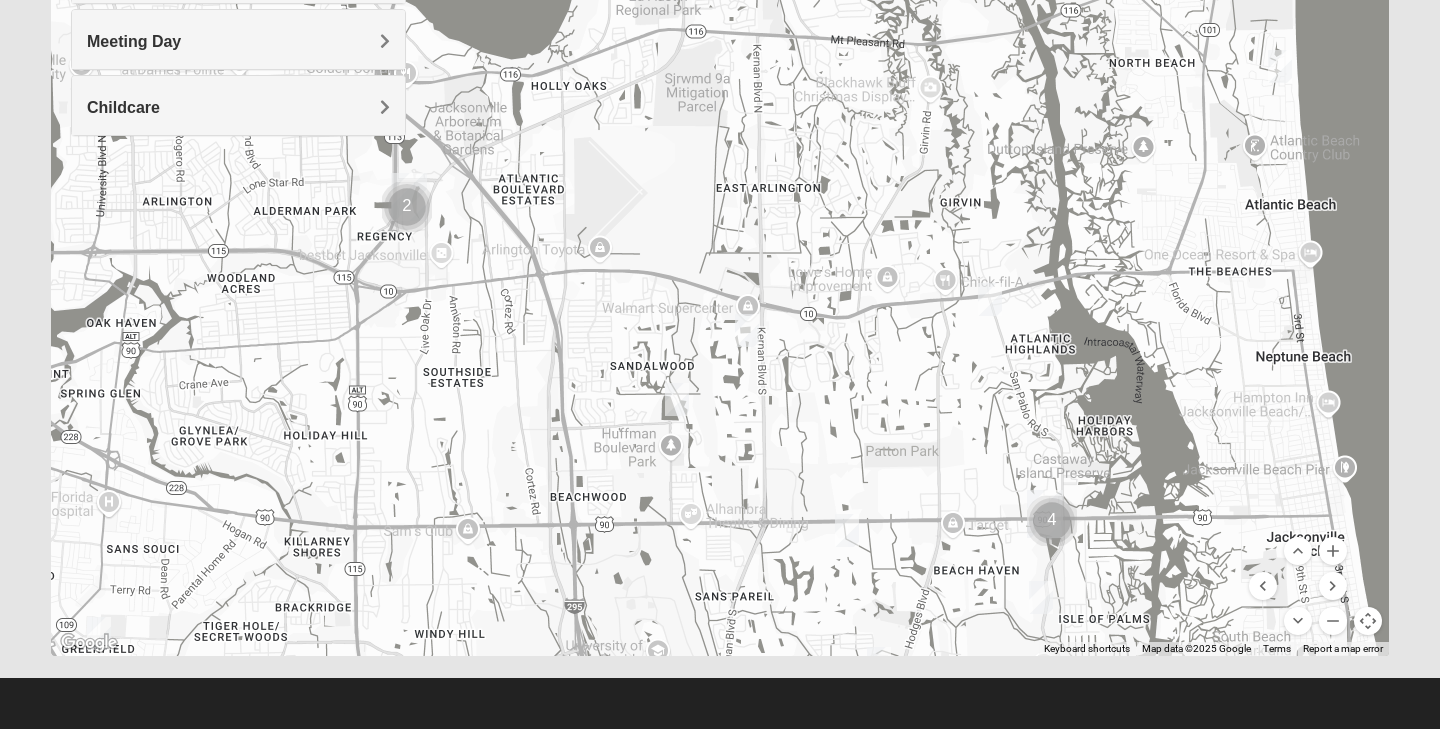 click at bounding box center [747, 330] 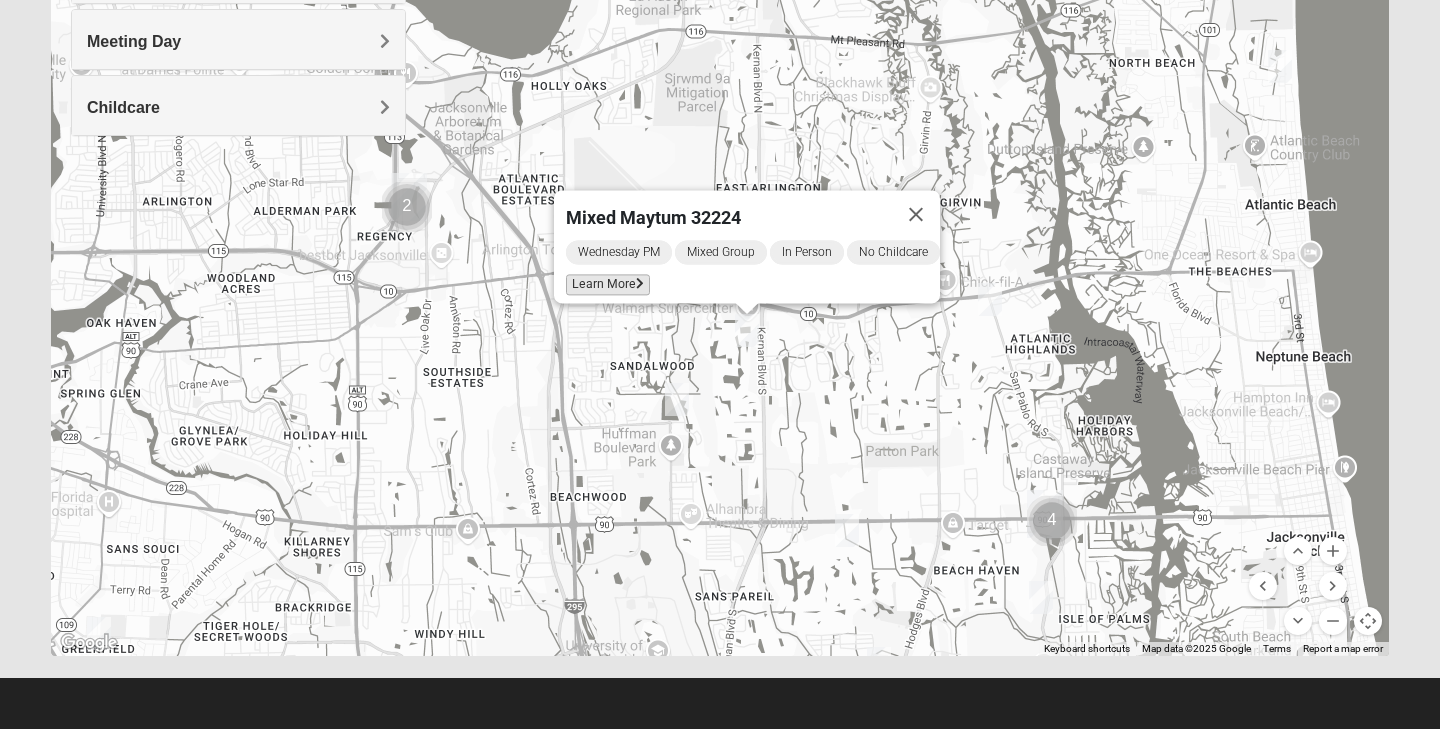 click on "Learn More" at bounding box center (608, 285) 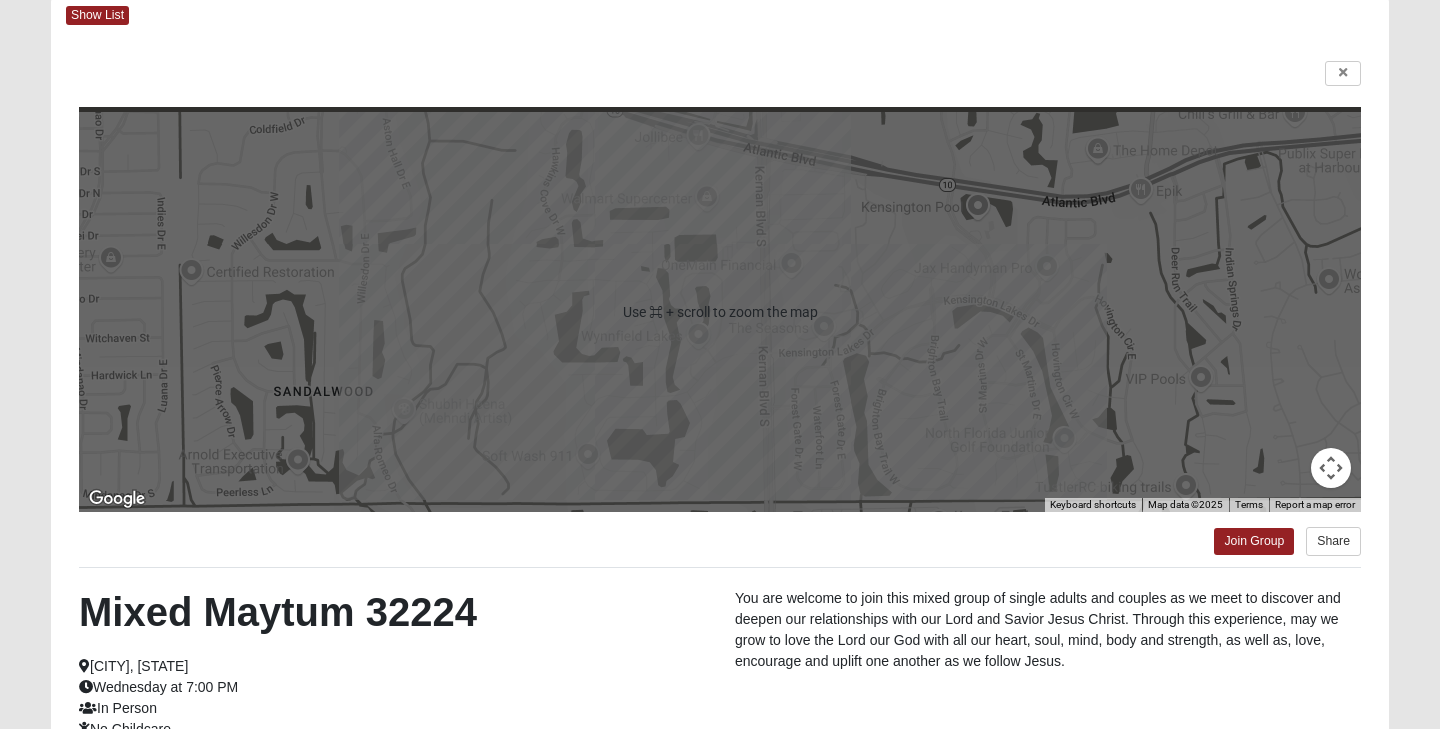 scroll, scrollTop: 104, scrollLeft: 0, axis: vertical 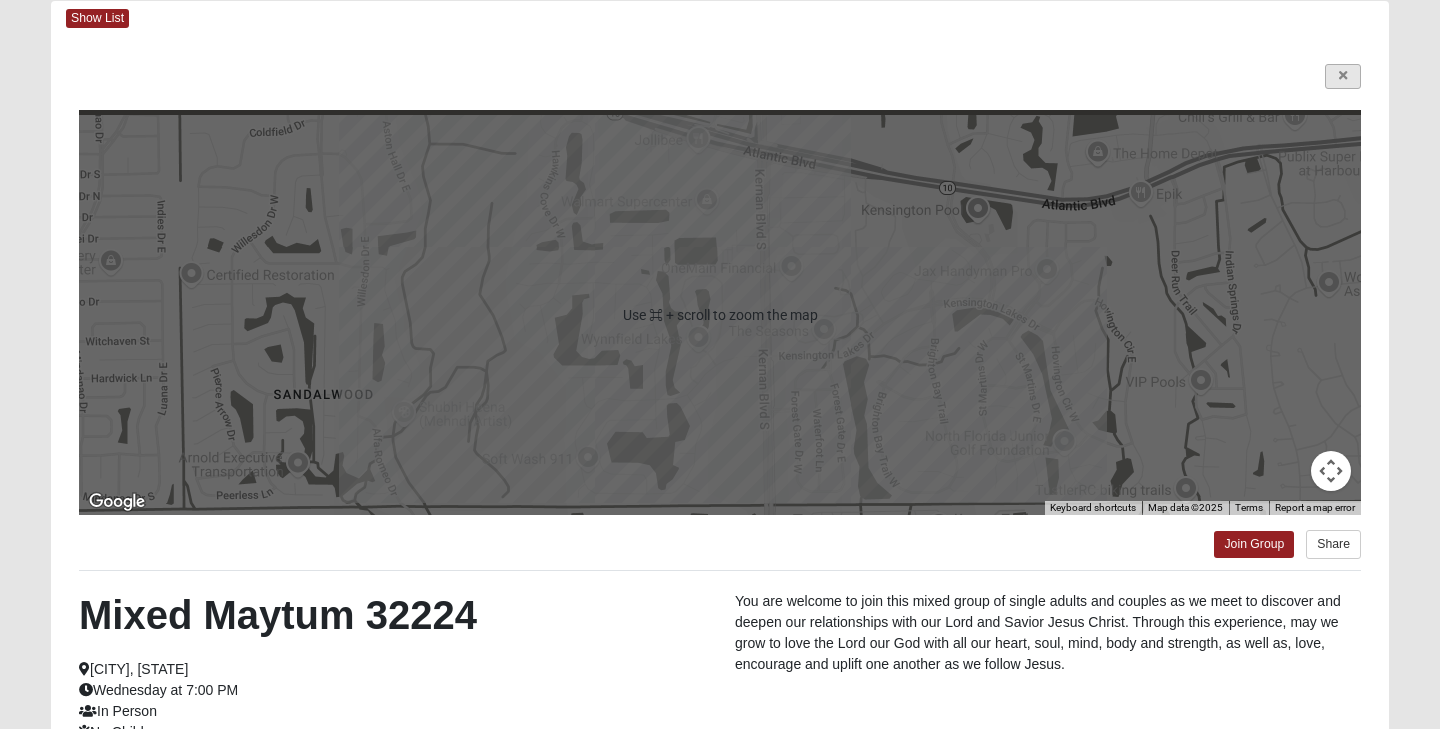 click at bounding box center (1343, 76) 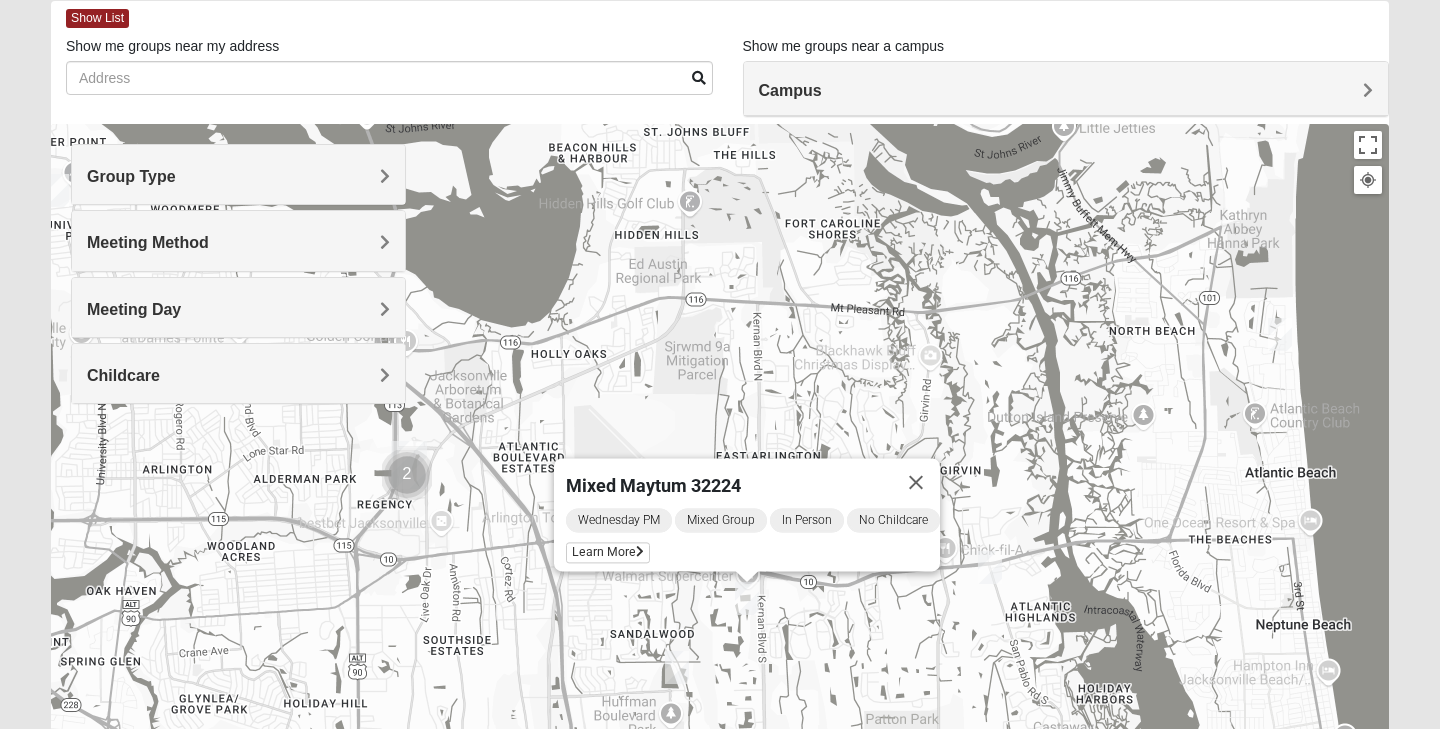 click at bounding box center [990, 567] 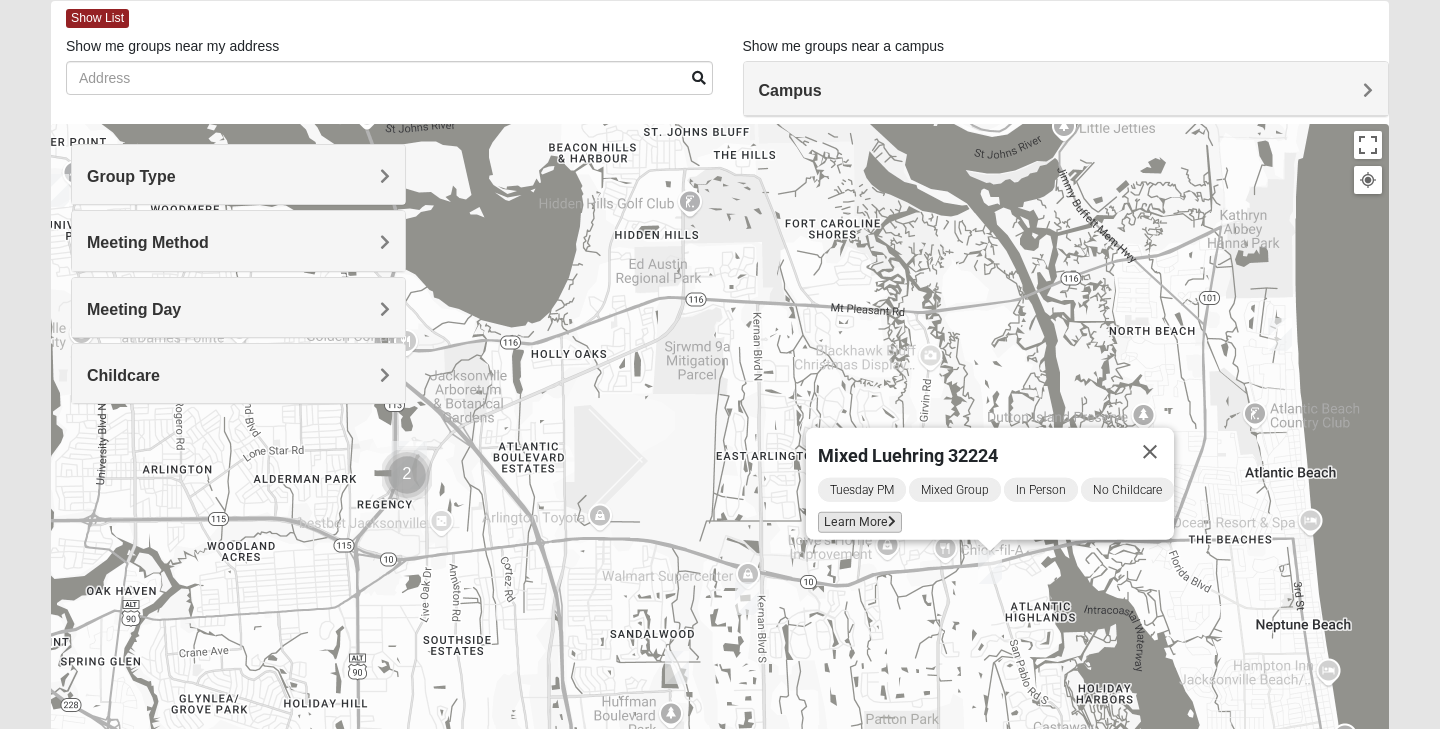 click on "Learn More" at bounding box center [860, 522] 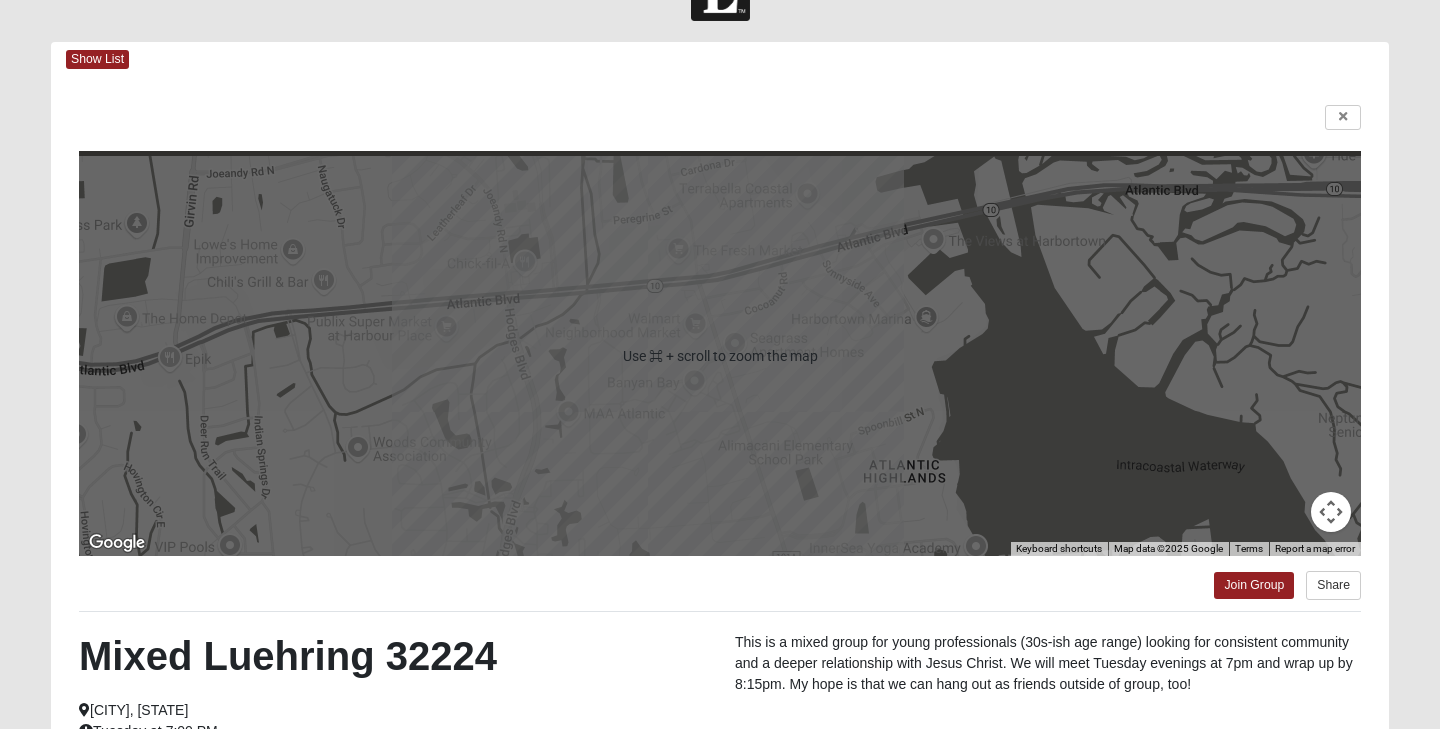 scroll, scrollTop: 35, scrollLeft: 0, axis: vertical 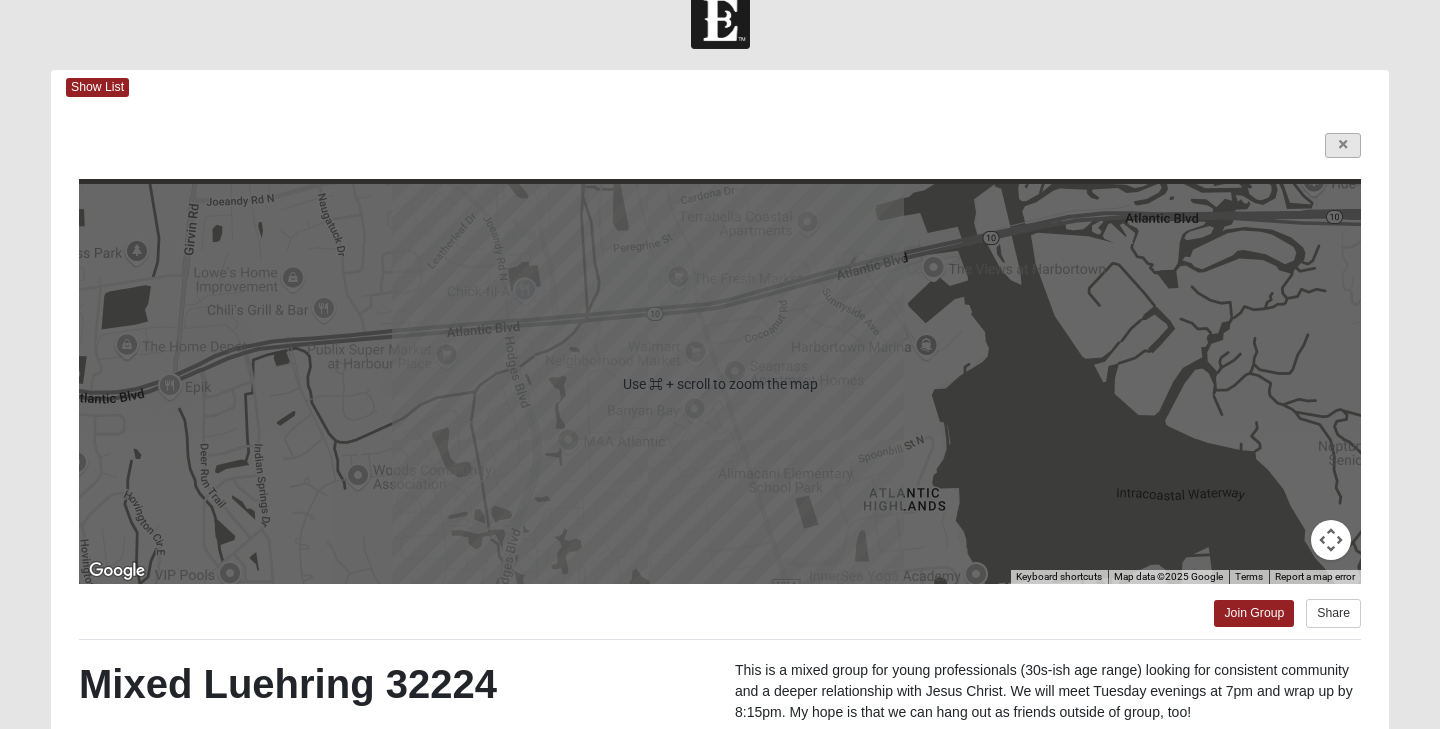 click at bounding box center (1343, 145) 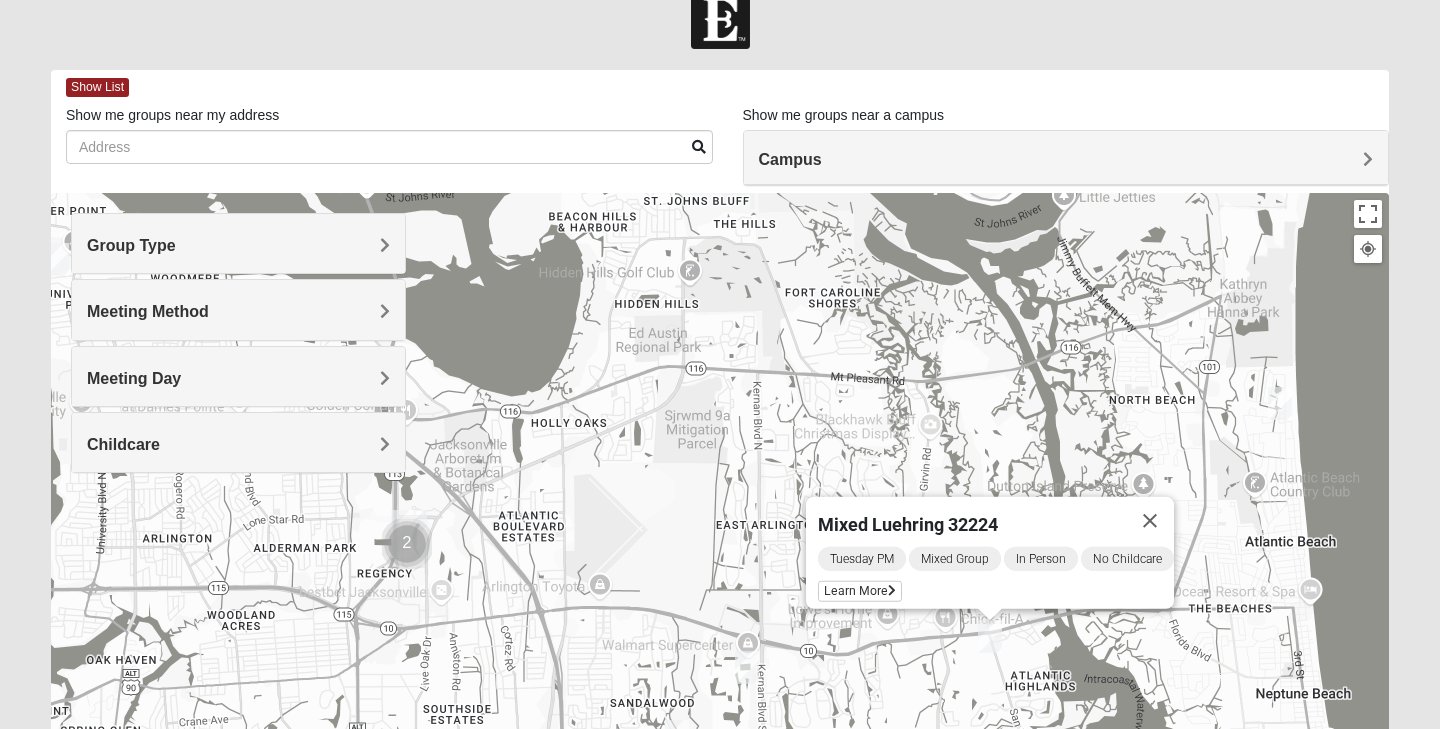 click at bounding box center (1280, 403) 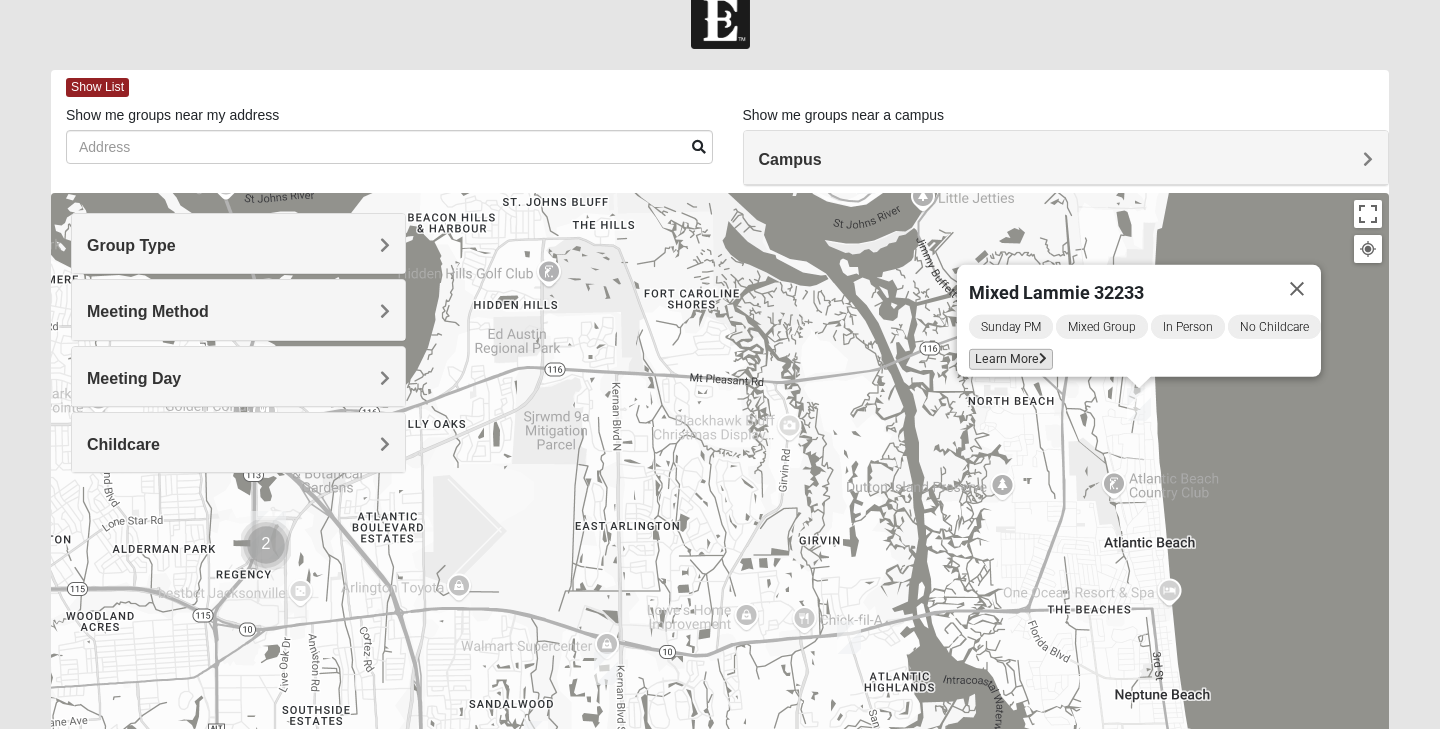 click on "Learn More" at bounding box center [1011, 359] 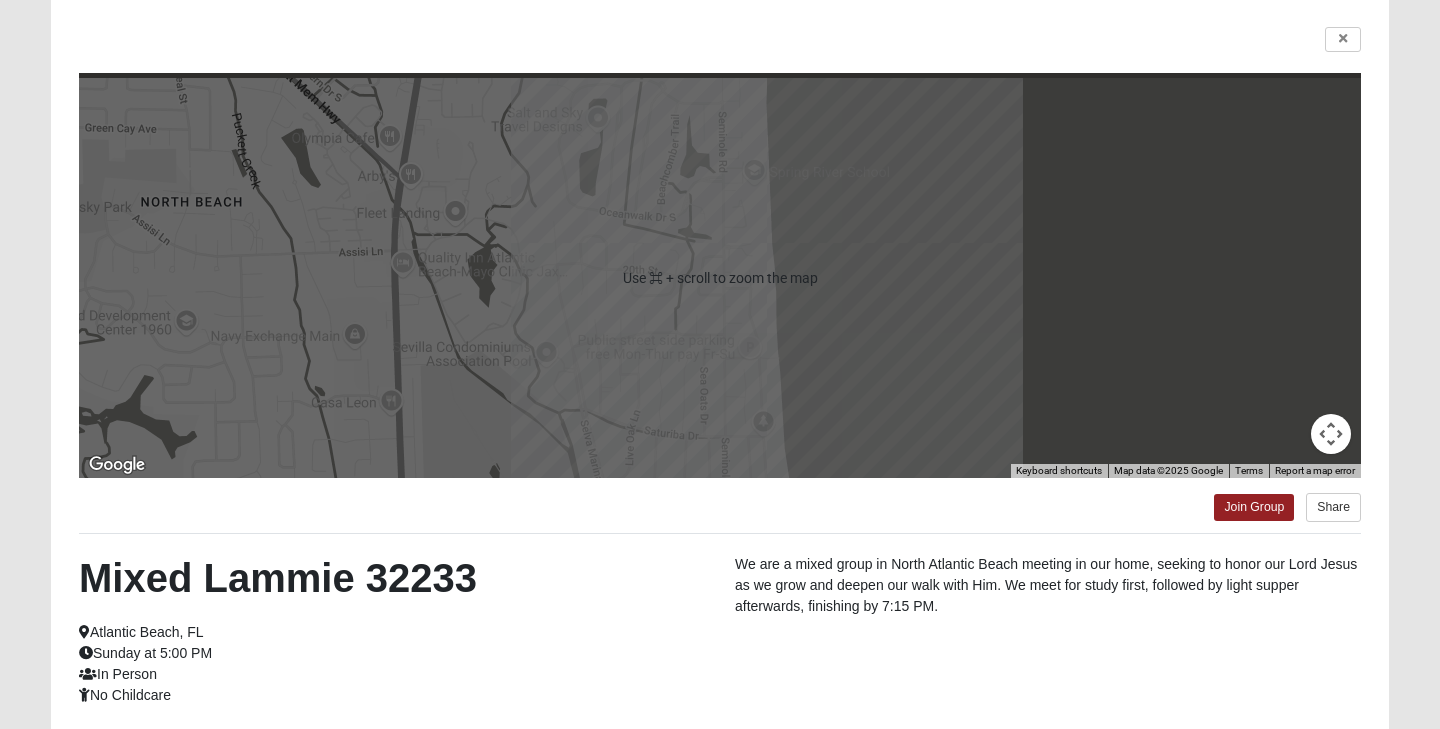 scroll, scrollTop: 145, scrollLeft: 0, axis: vertical 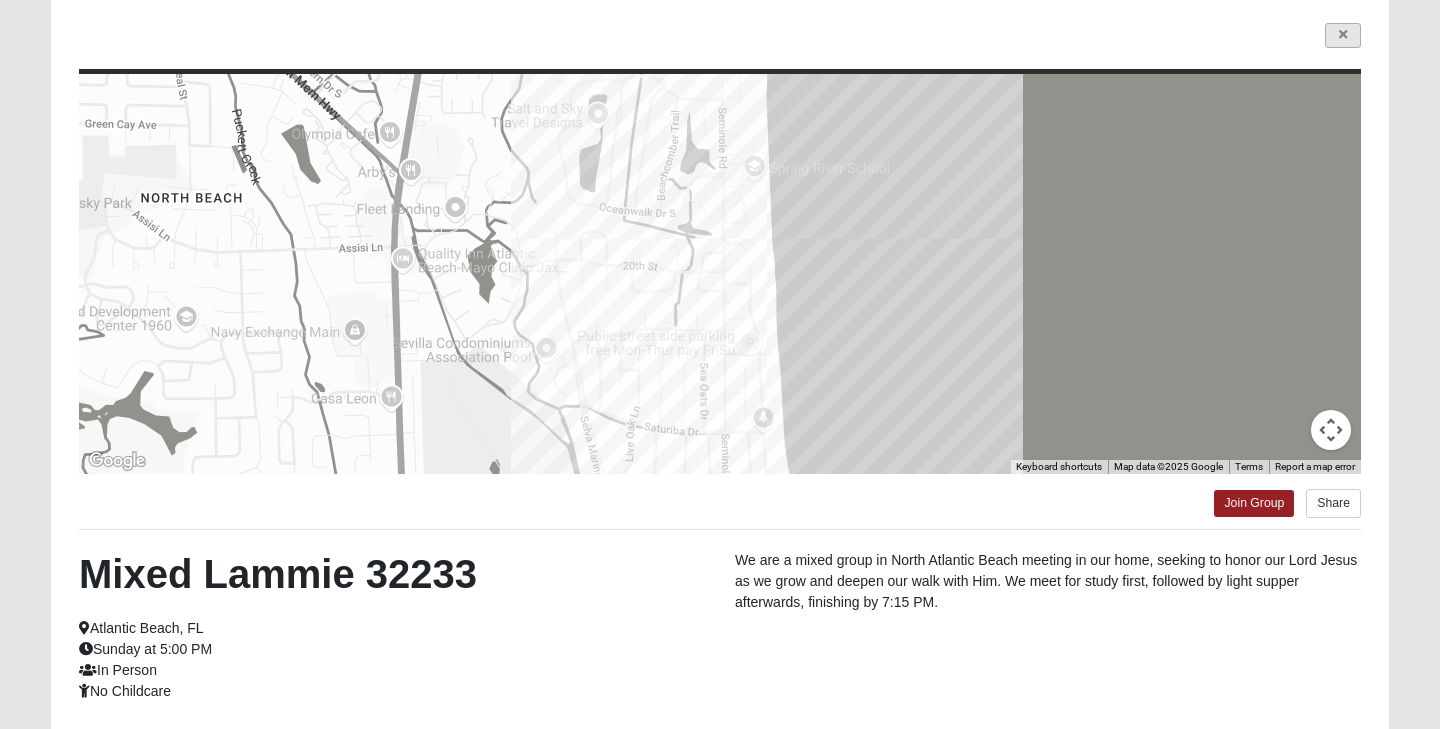 click at bounding box center [1343, 35] 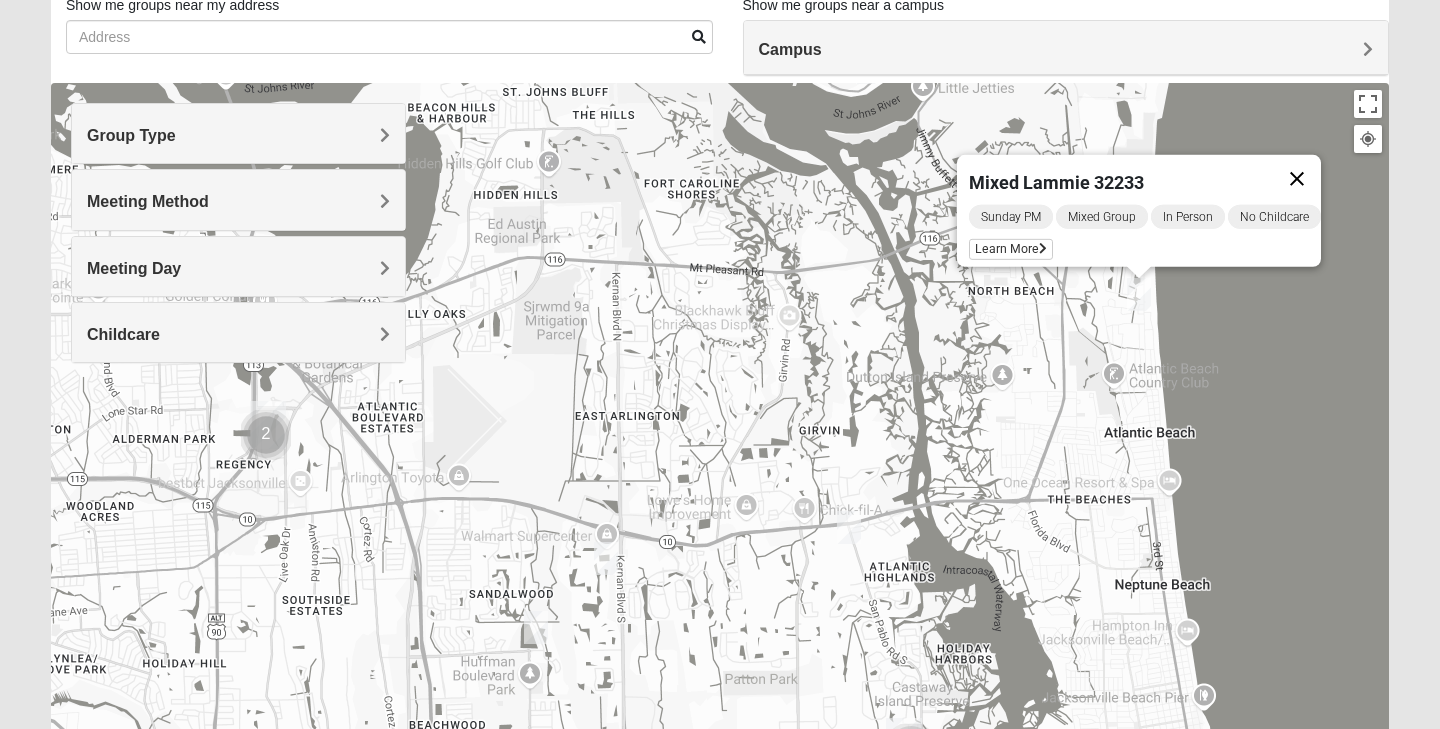 click at bounding box center (1297, 179) 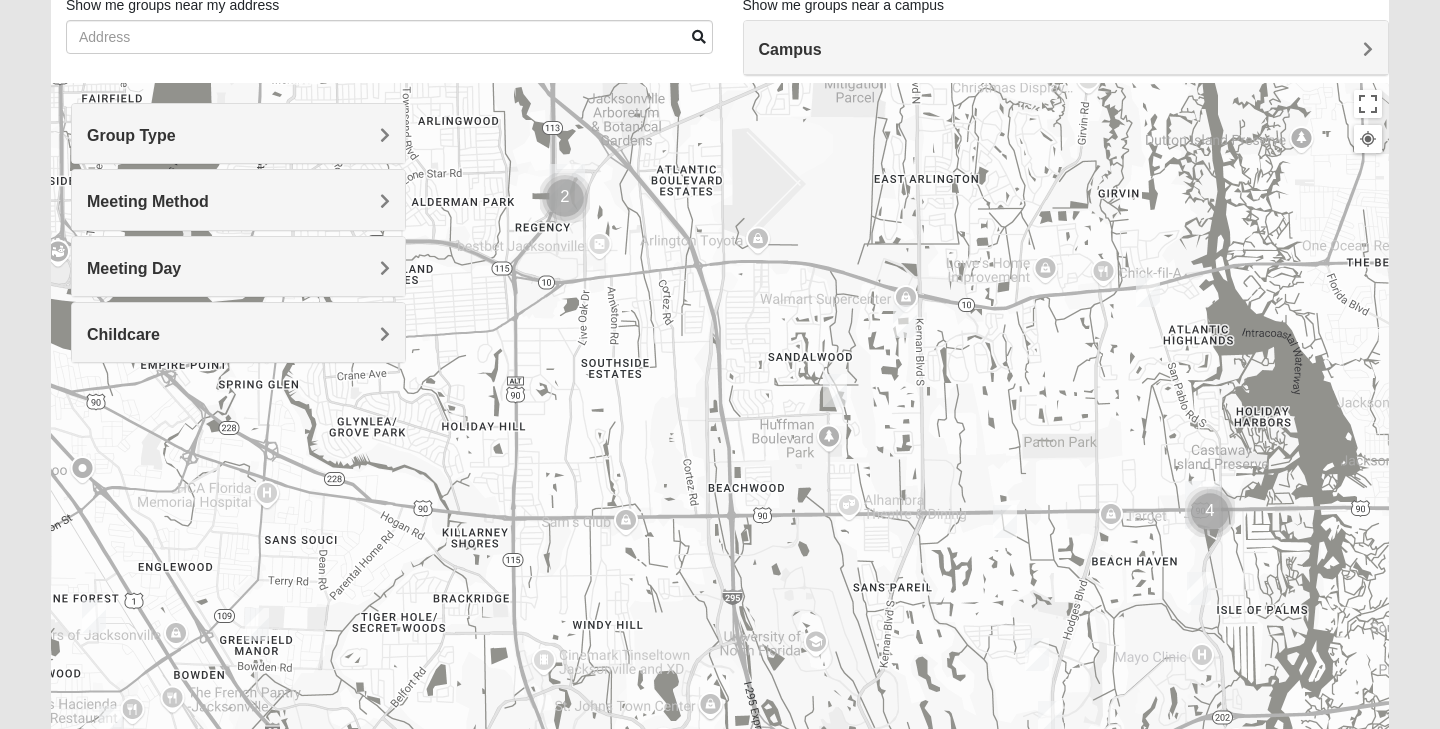 drag, startPoint x: 660, startPoint y: 505, endPoint x: 959, endPoint y: 266, distance: 382.78192 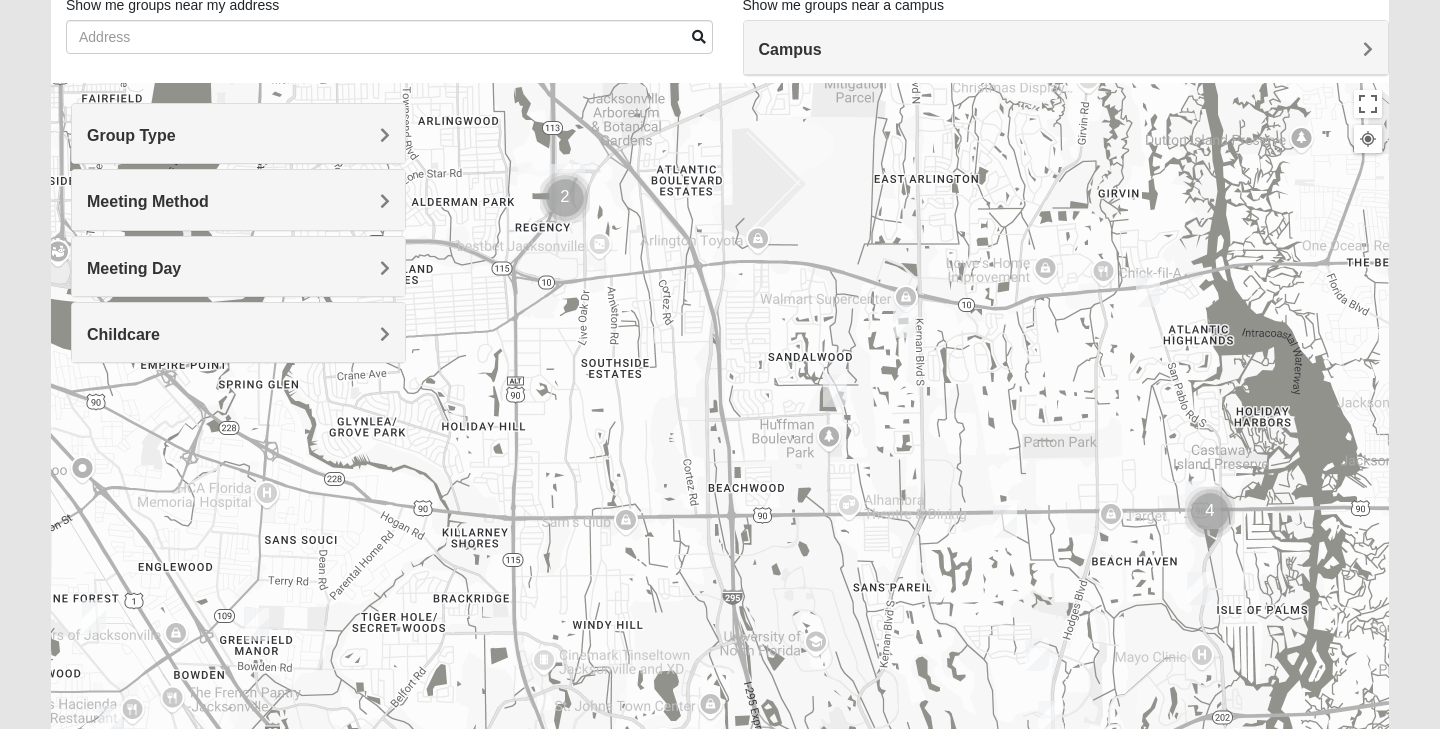 click at bounding box center [257, 624] 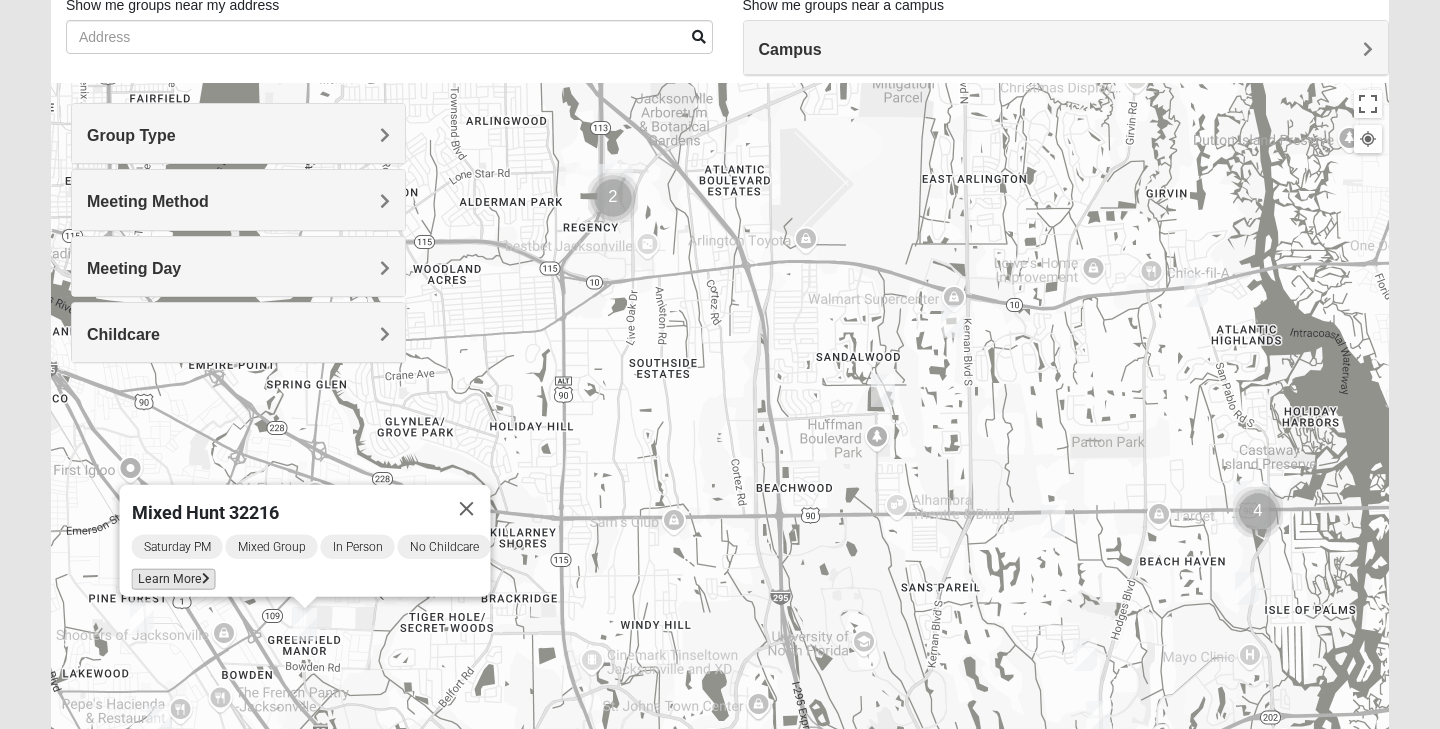 click on "Learn More" at bounding box center (174, 579) 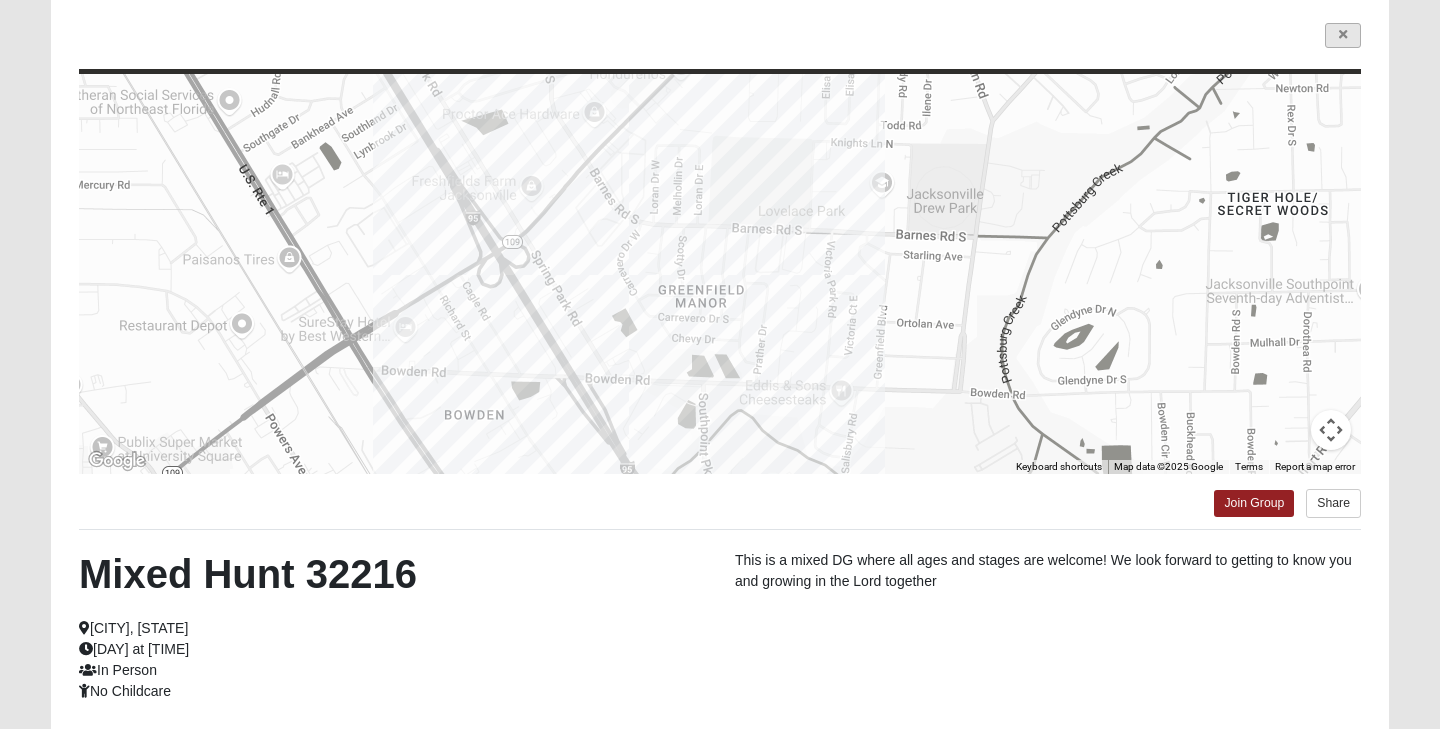 click at bounding box center [1343, 35] 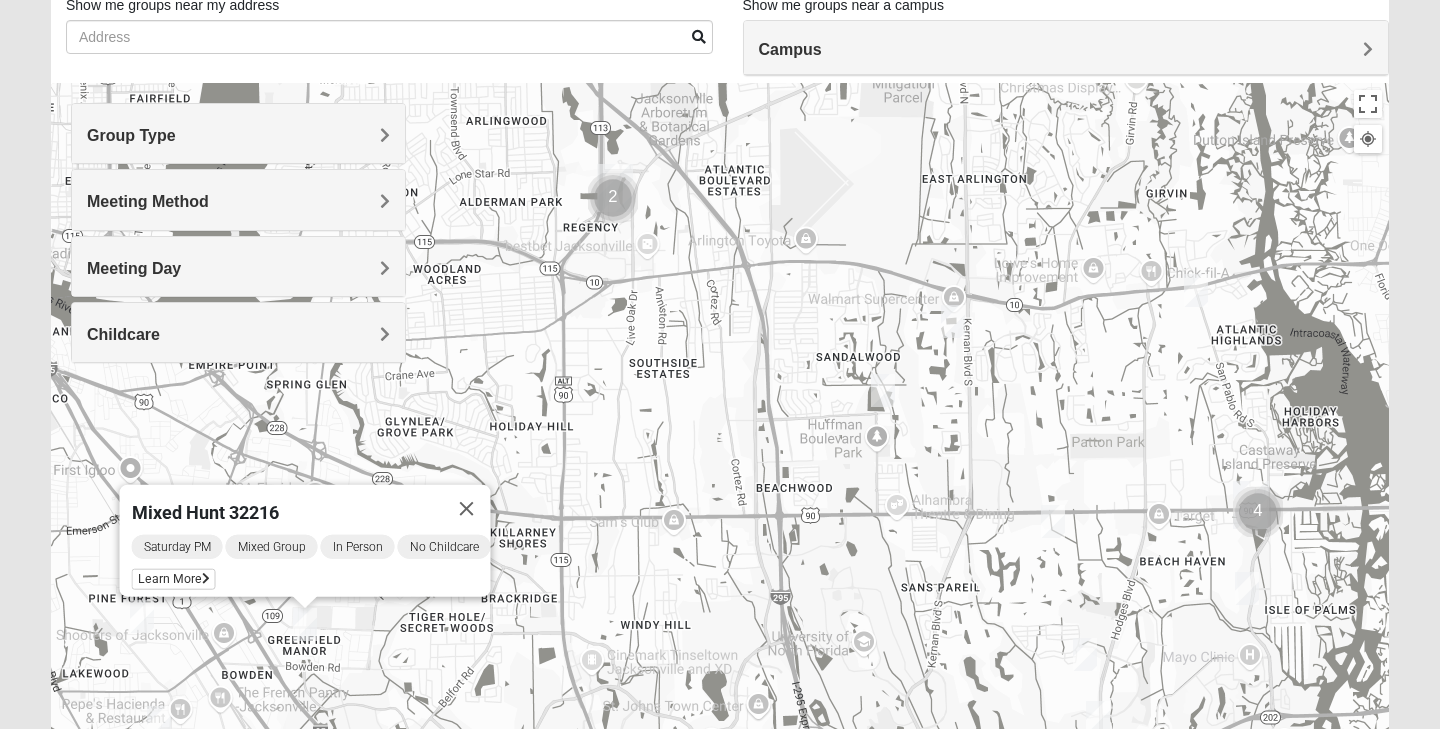 click at bounding box center [159, 722] 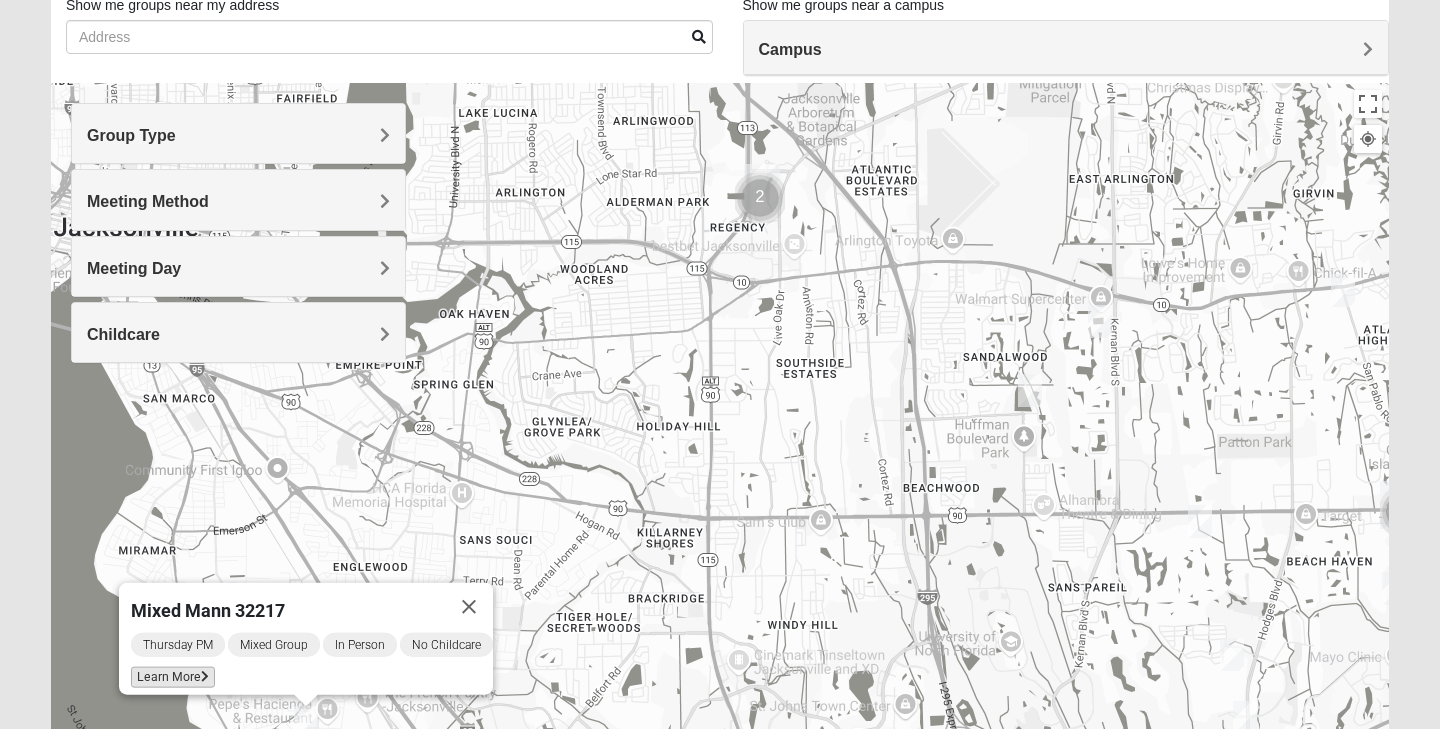 click on "Learn More" at bounding box center (173, 677) 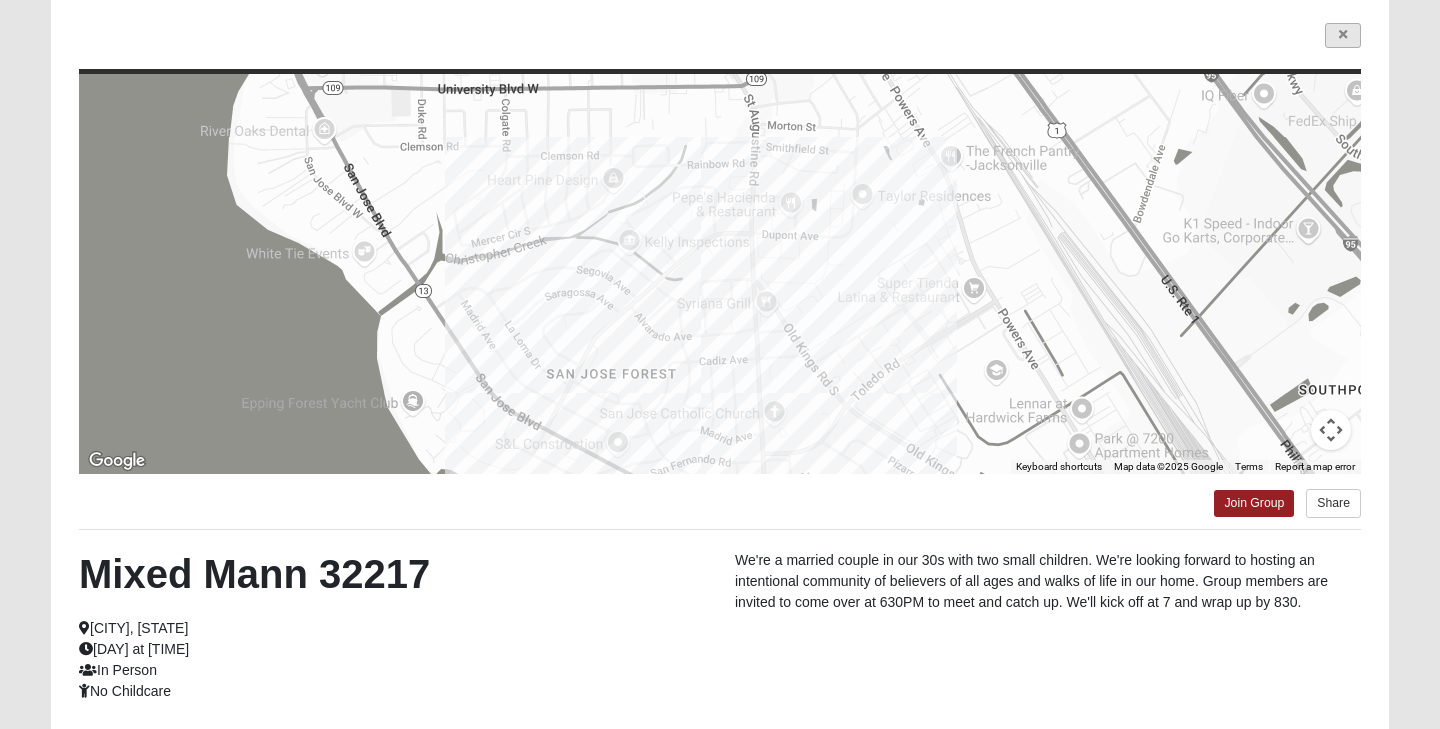 click at bounding box center [1343, 35] 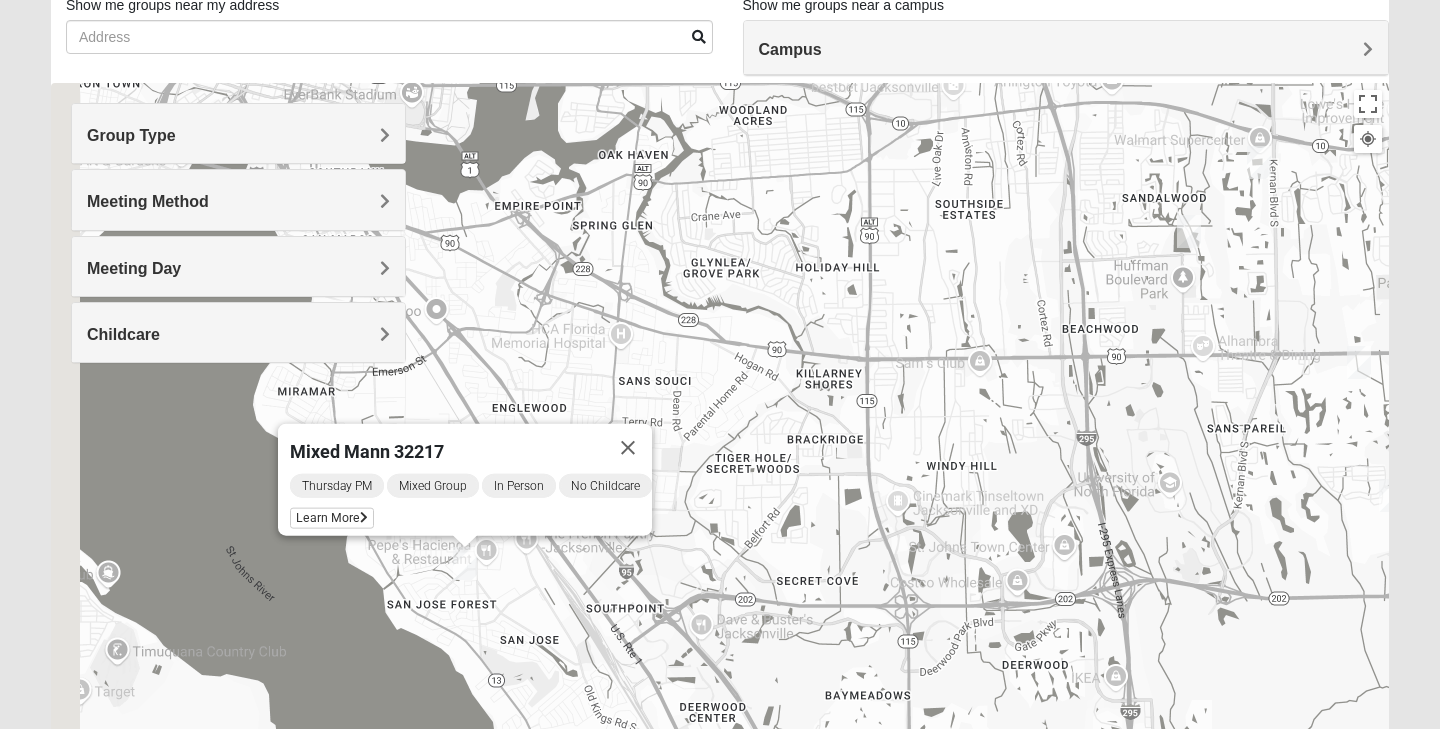 drag, startPoint x: 572, startPoint y: 552, endPoint x: 734, endPoint y: 390, distance: 229.1026 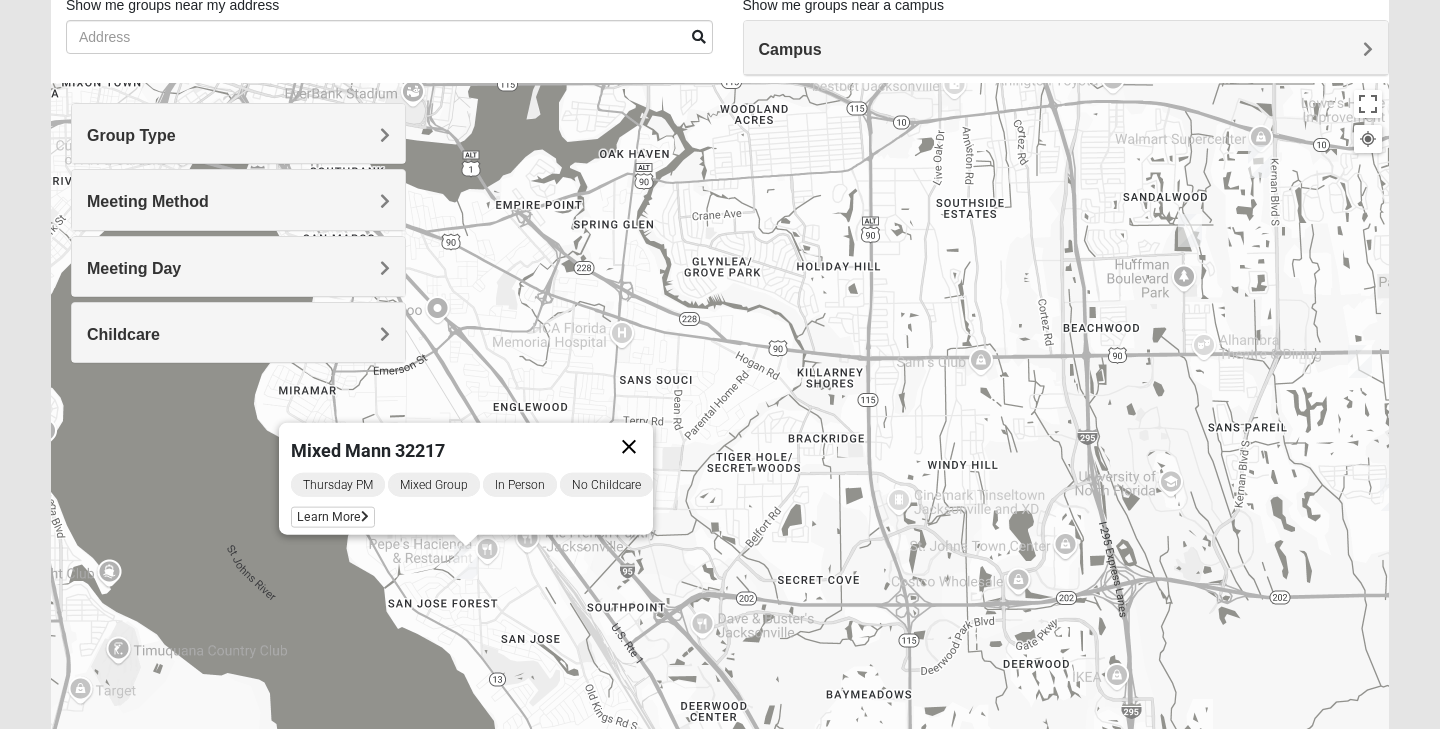 click at bounding box center (629, 447) 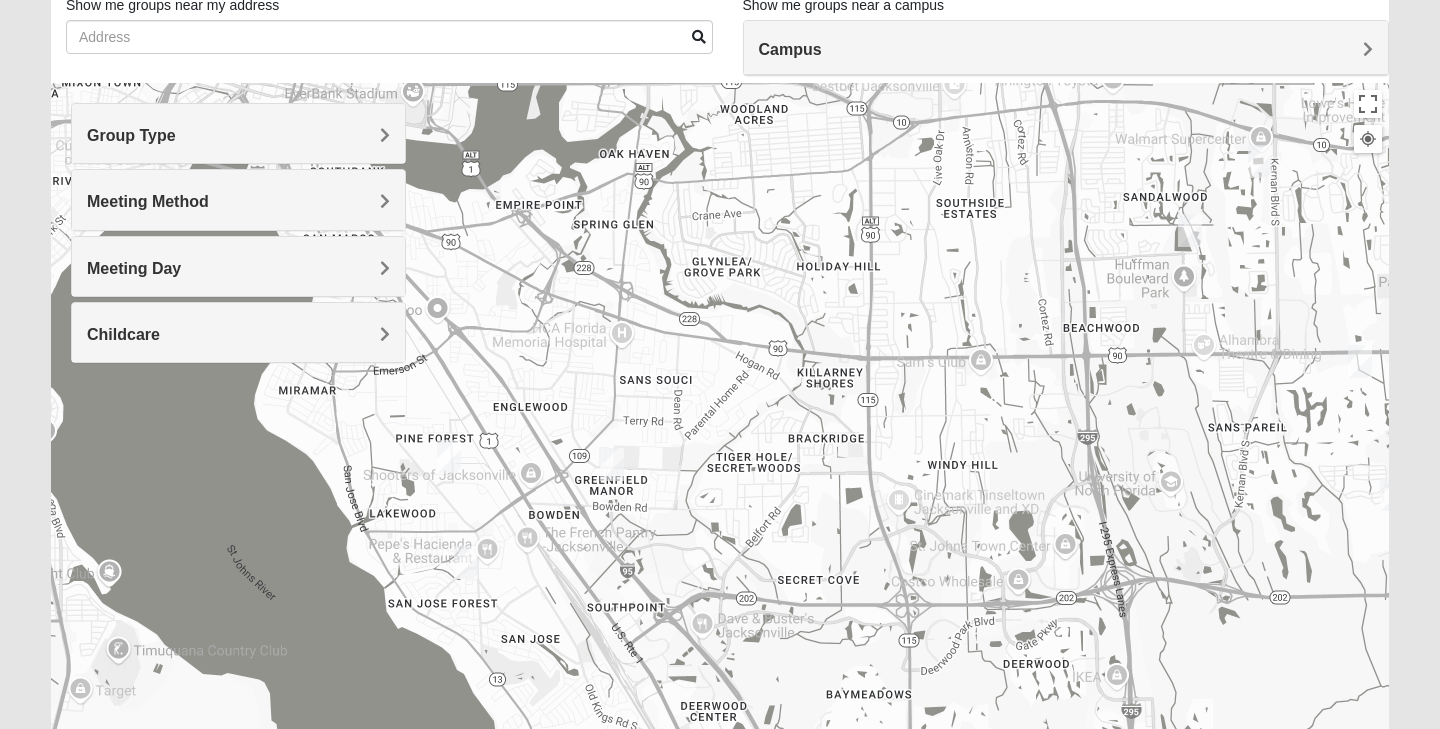 click at bounding box center (449, 456) 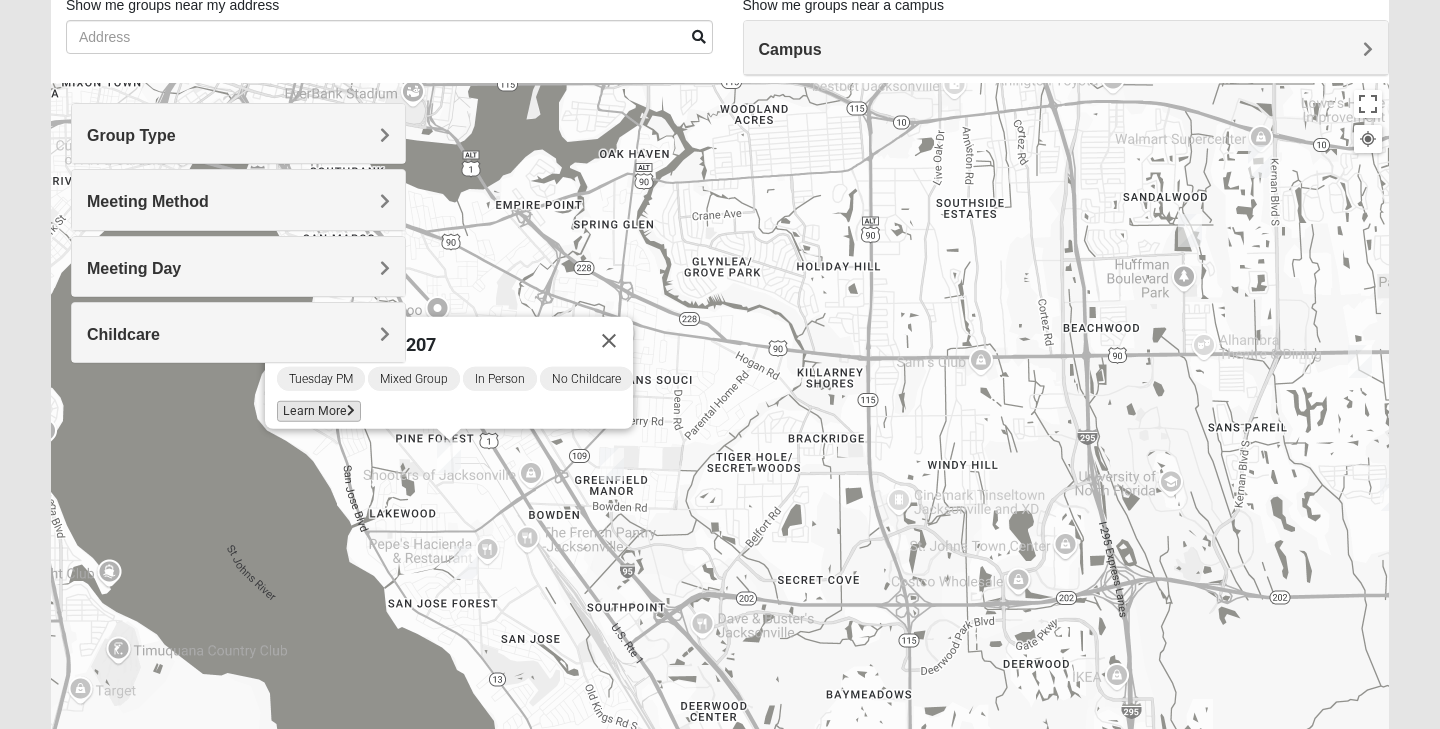 click at bounding box center (351, 411) 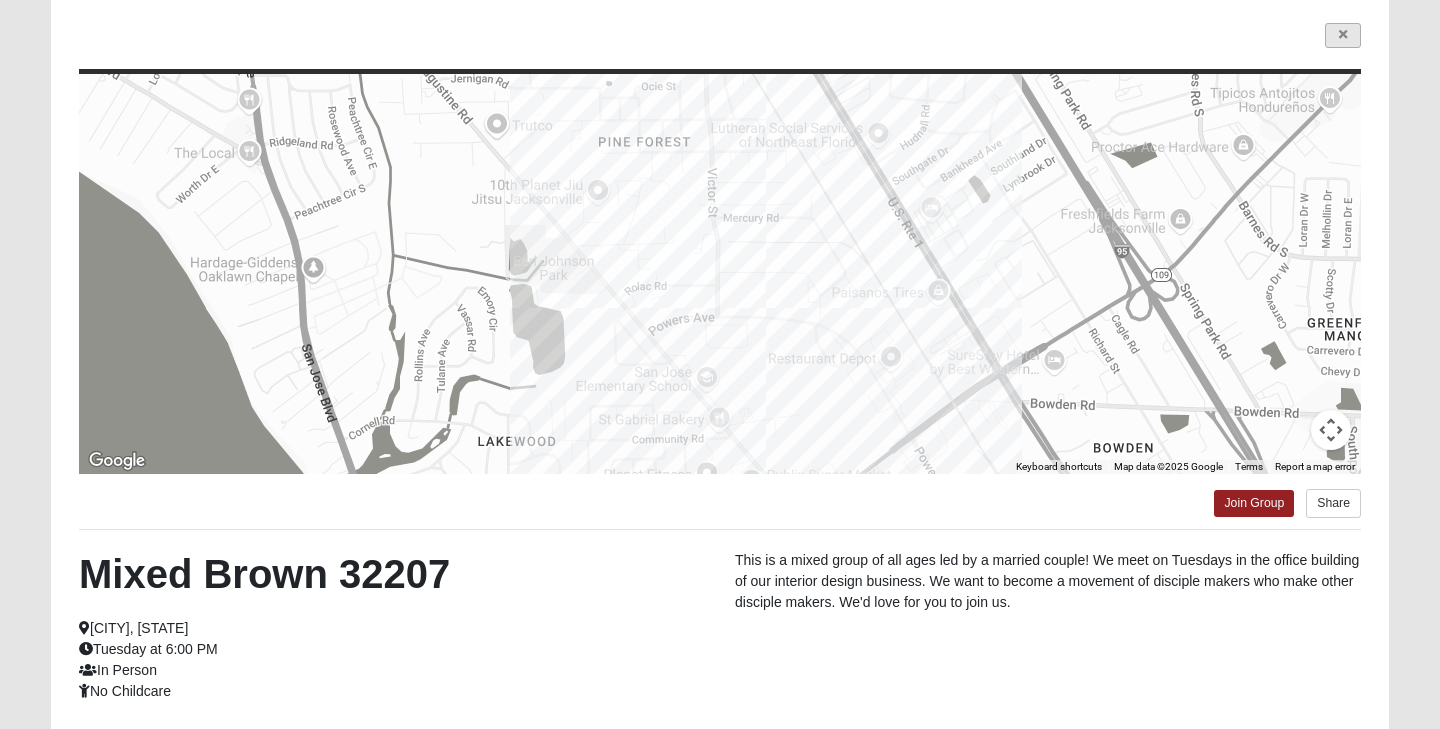 click at bounding box center (1343, 35) 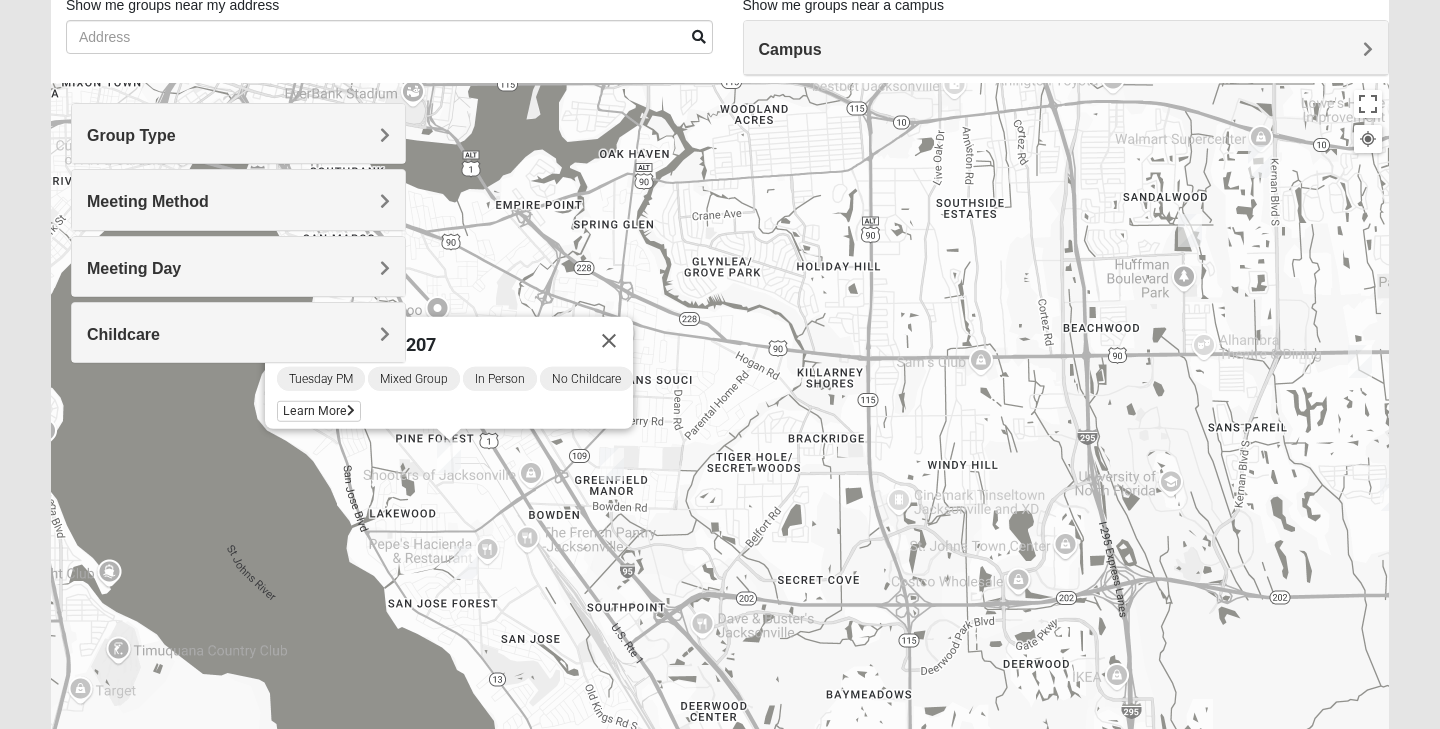 click at bounding box center [466, 562] 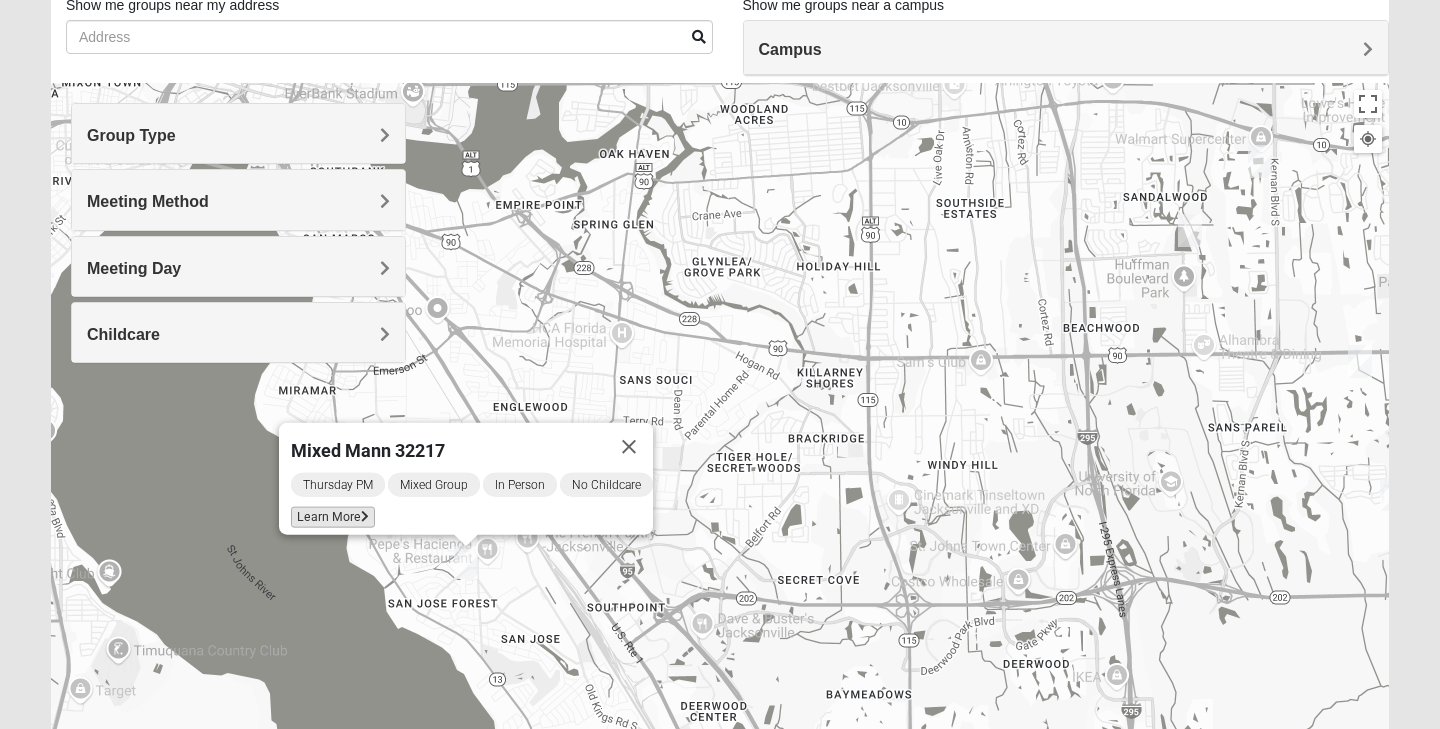 click on "Learn More" at bounding box center [333, 517] 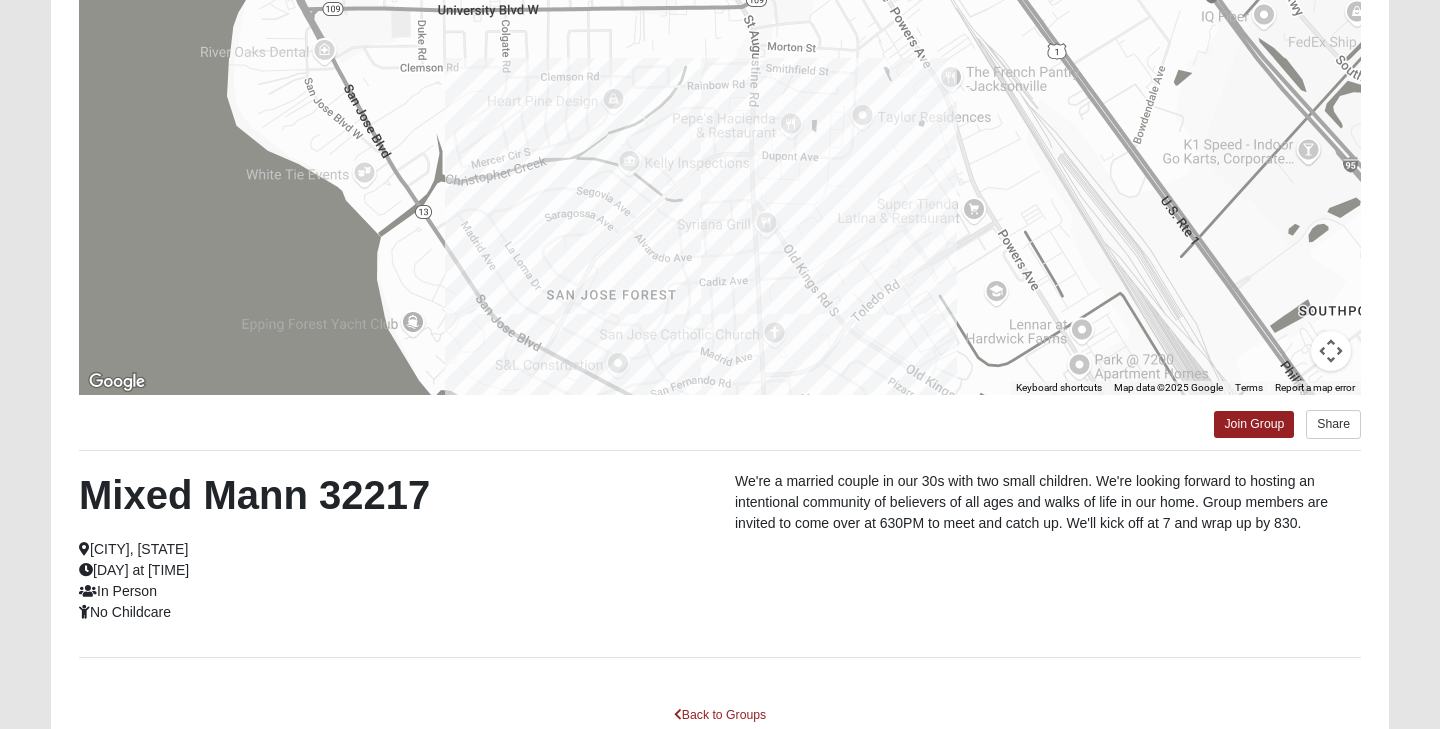 scroll, scrollTop: 226, scrollLeft: 0, axis: vertical 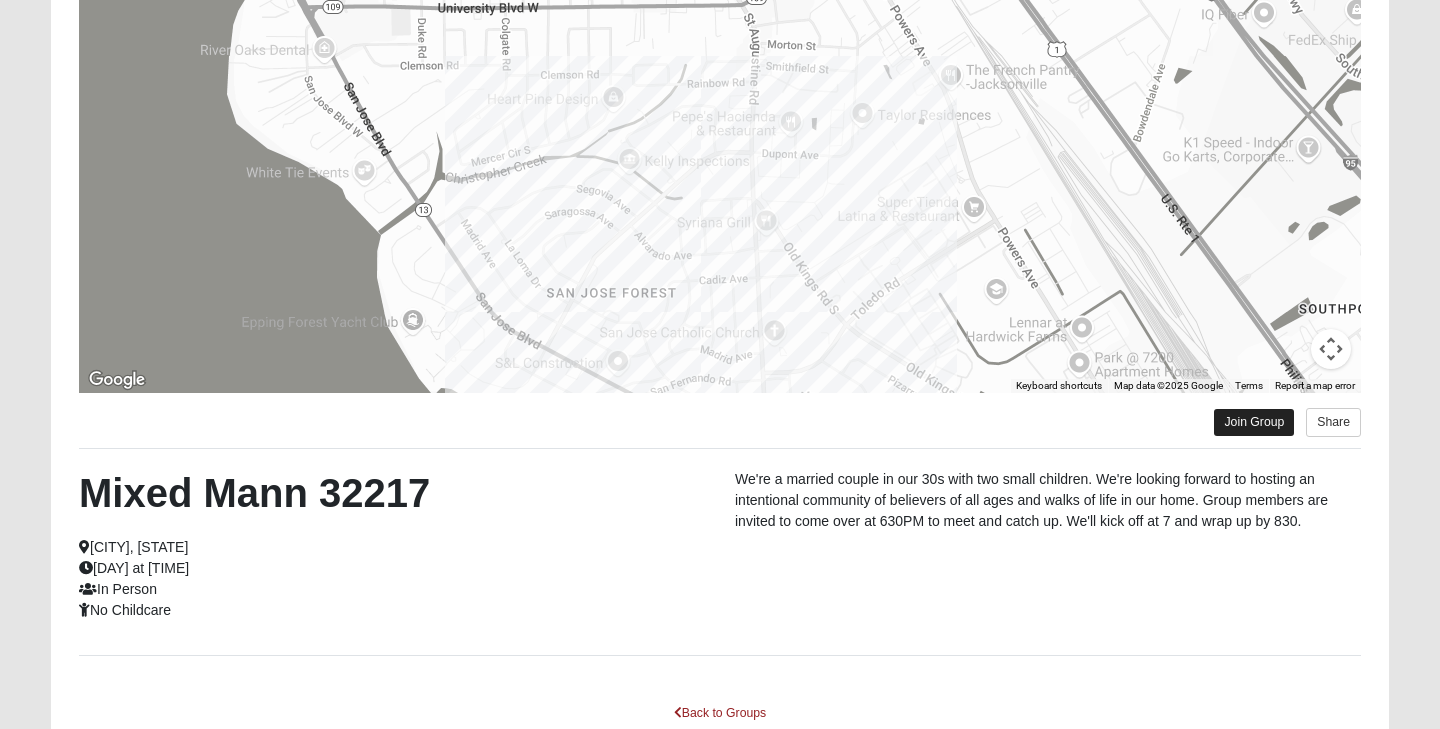 click on "Join Group" at bounding box center (1254, 422) 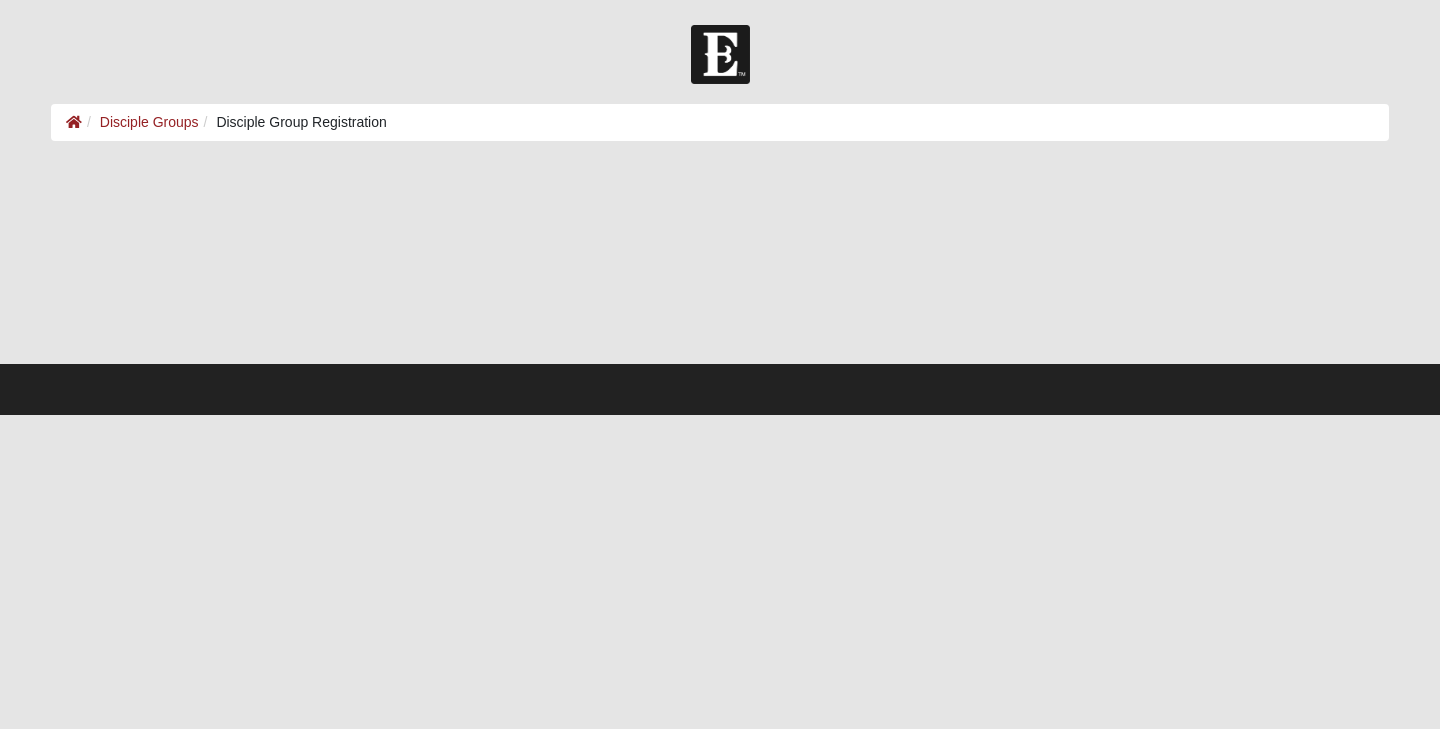 scroll, scrollTop: 0, scrollLeft: 0, axis: both 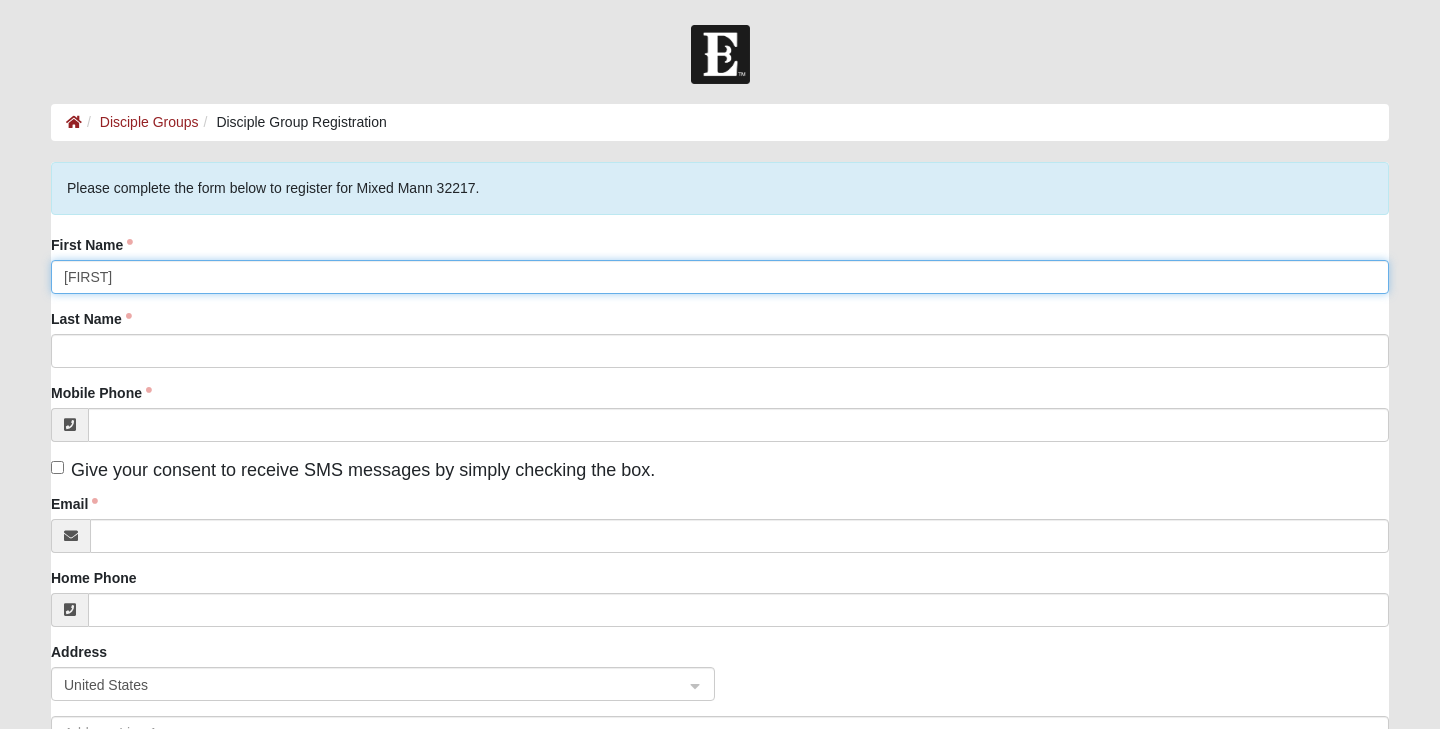 type on "[FIRST]" 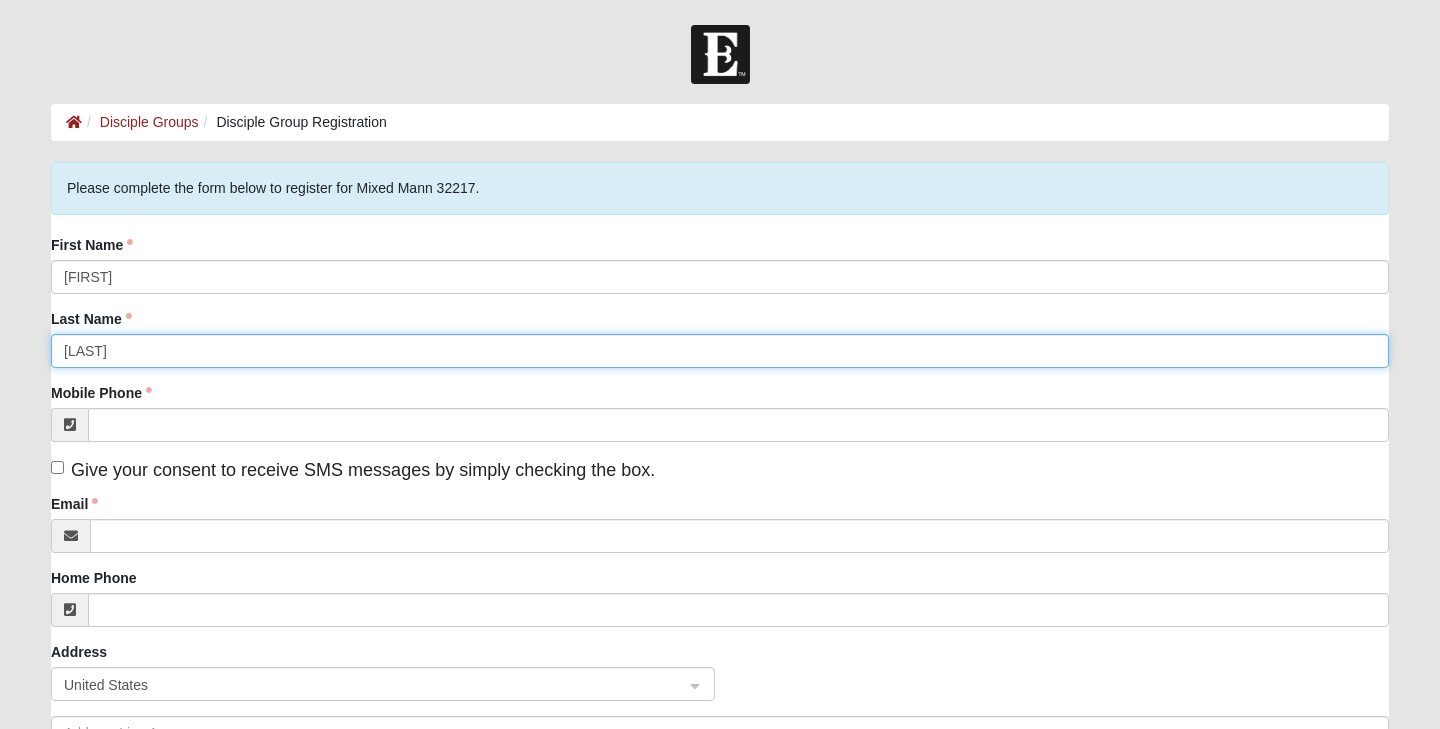 type on "[LAST]" 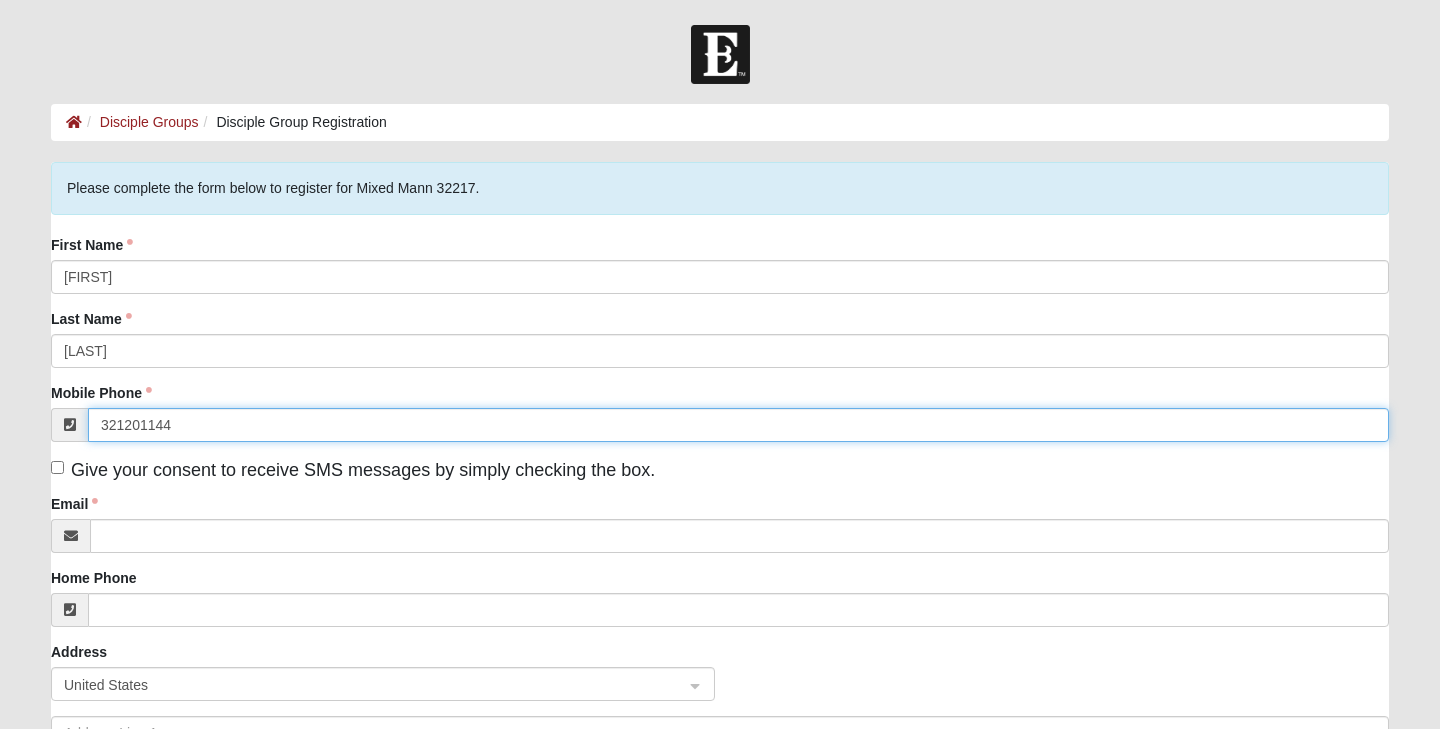 type on "[PHONE]" 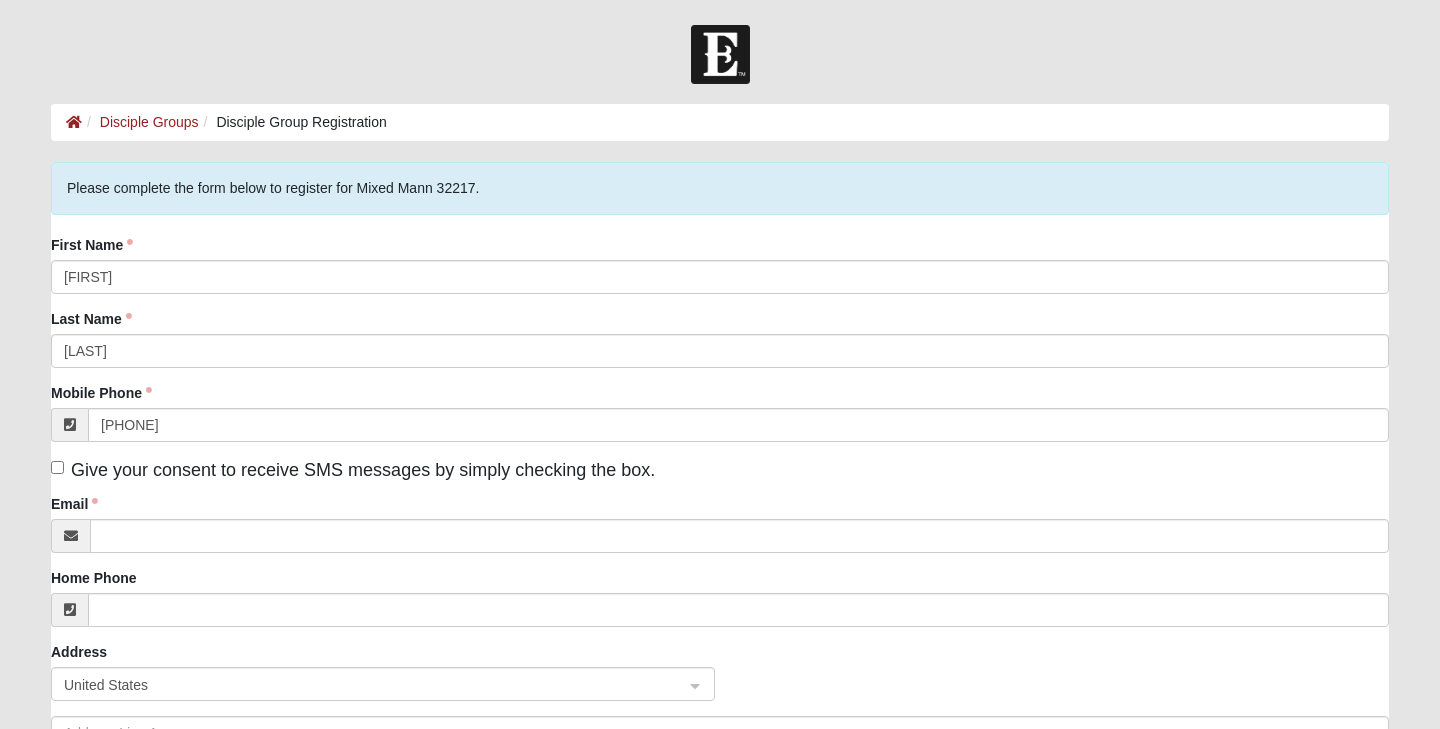 click on "Give your consent to receive SMS messages by simply checking the box." at bounding box center (57, 467) 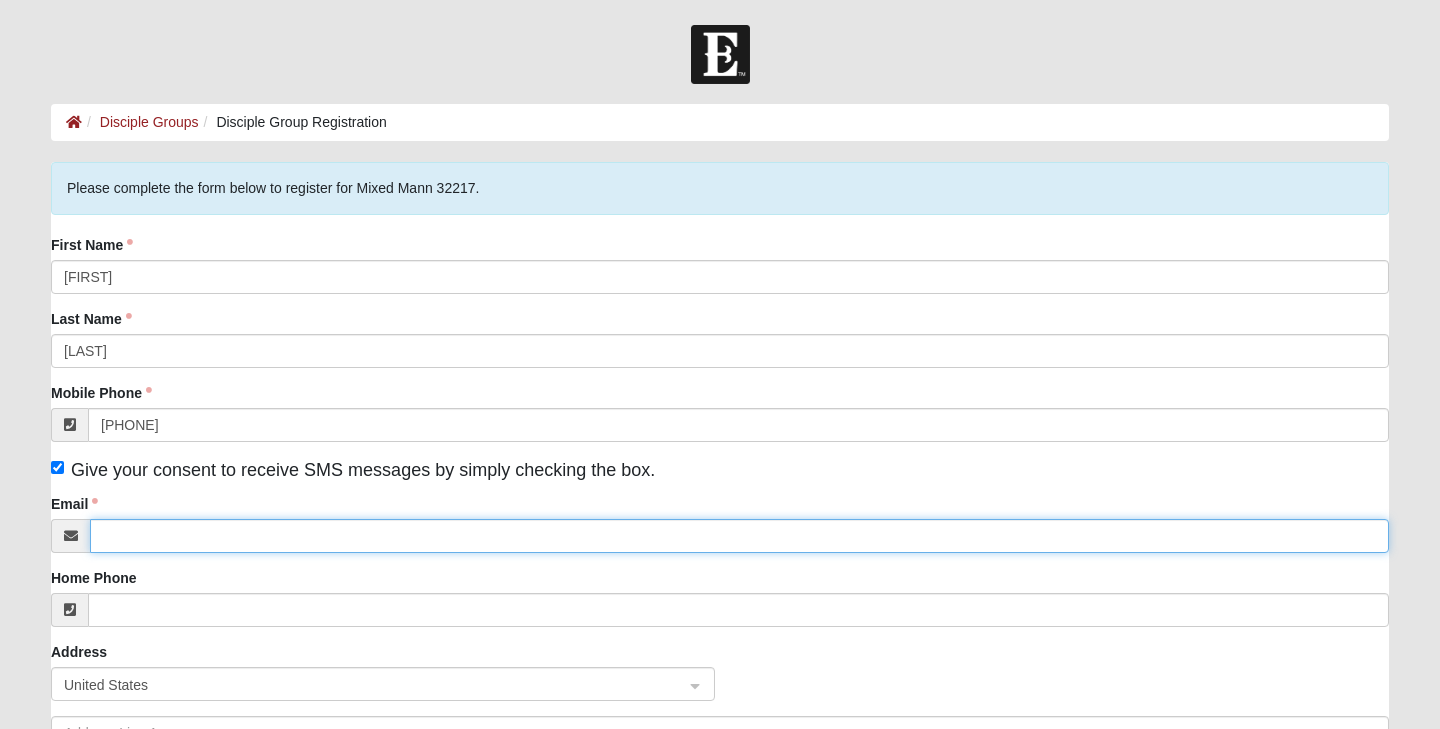 click on "Email" at bounding box center (739, 536) 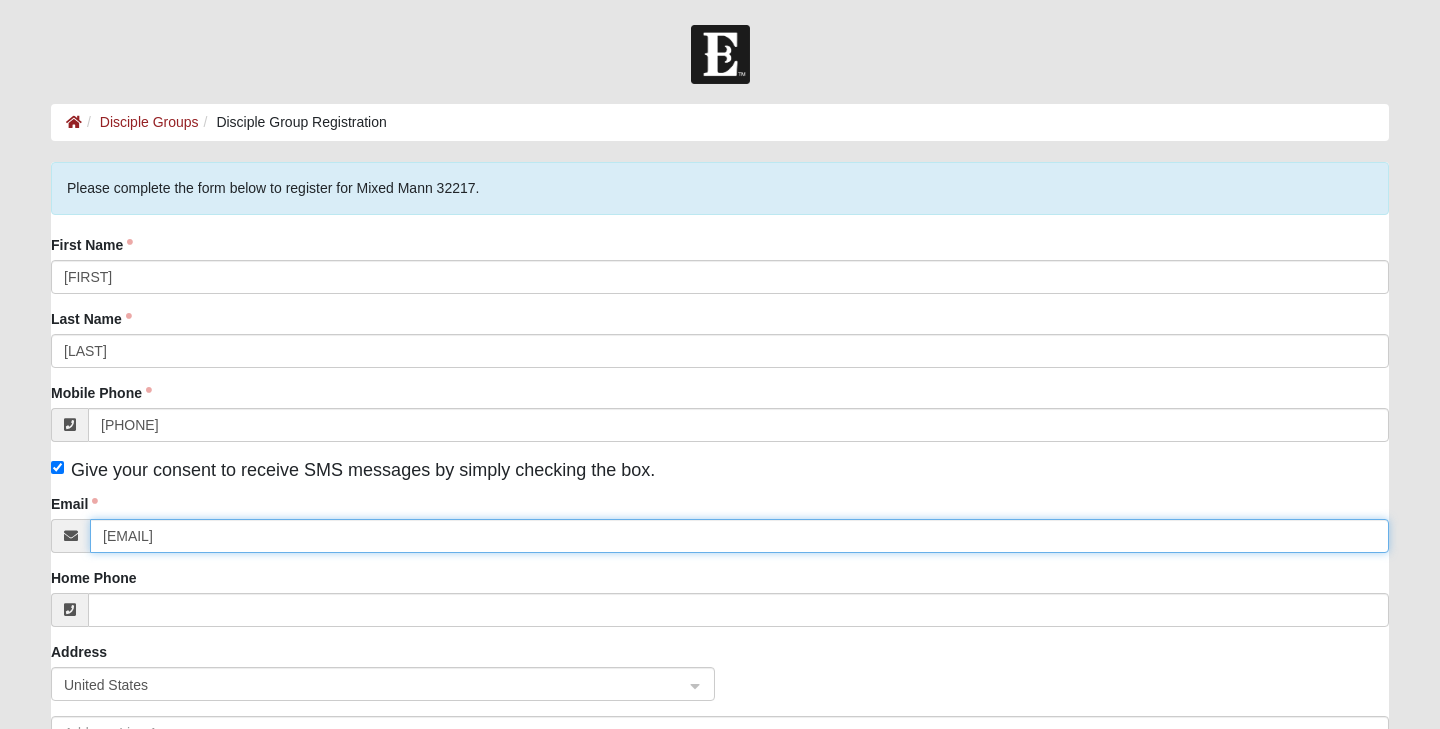 type on "[EMAIL]" 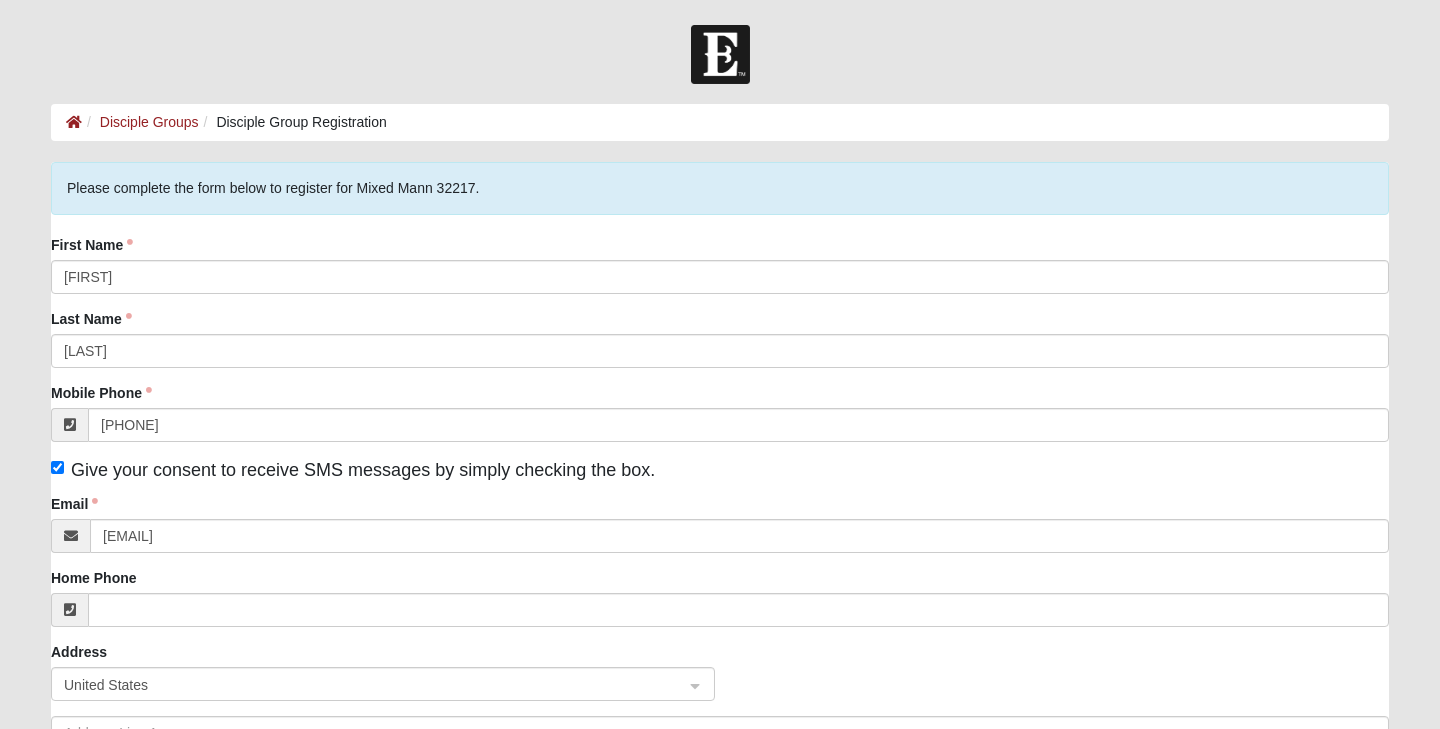 click on "First Name    [FIRST]     Last Name    [LAST]     Mobile Phone    [PHONE]      Give your consent to receive SMS messages by simply checking the box.      Email    [EMAIL]     Home Phone        Address      United States                 [STATE]" at bounding box center (720, 549) 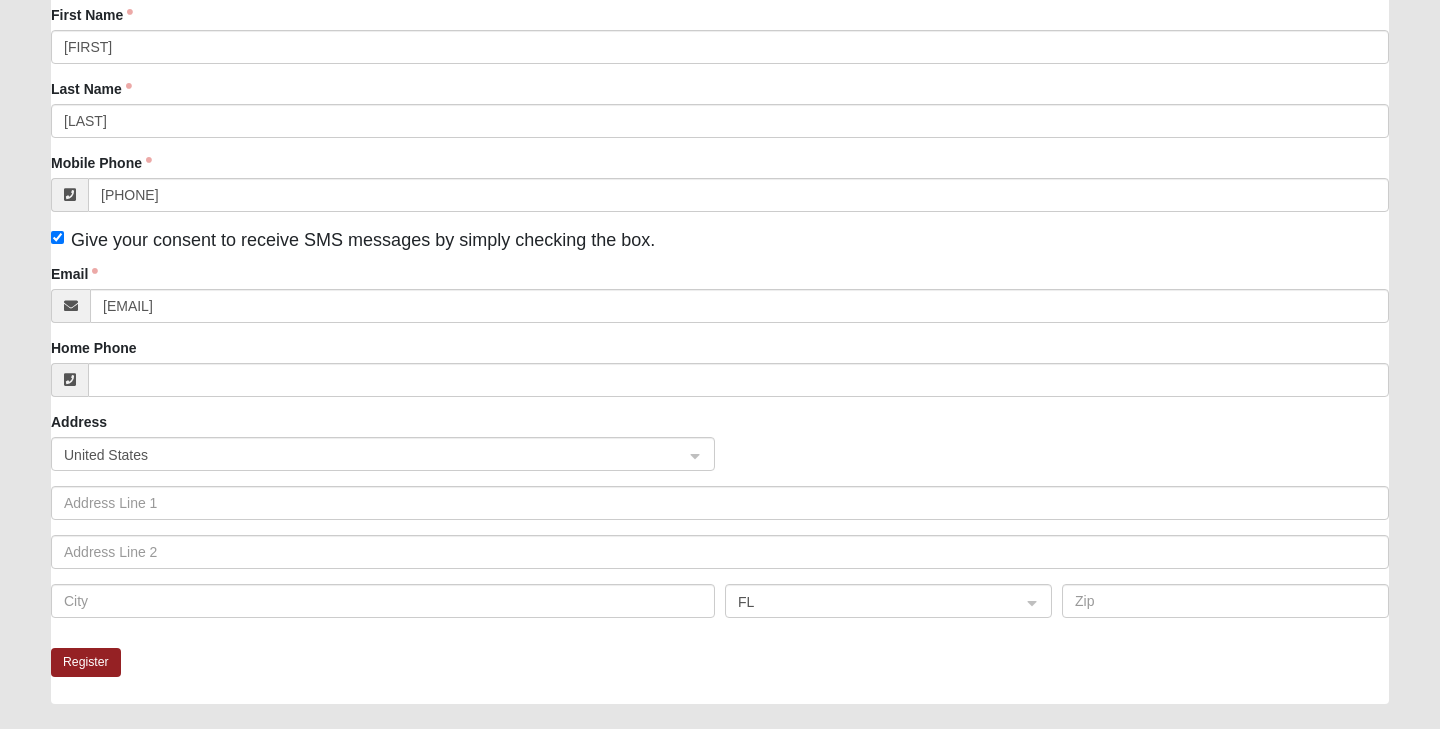 scroll, scrollTop: 239, scrollLeft: 0, axis: vertical 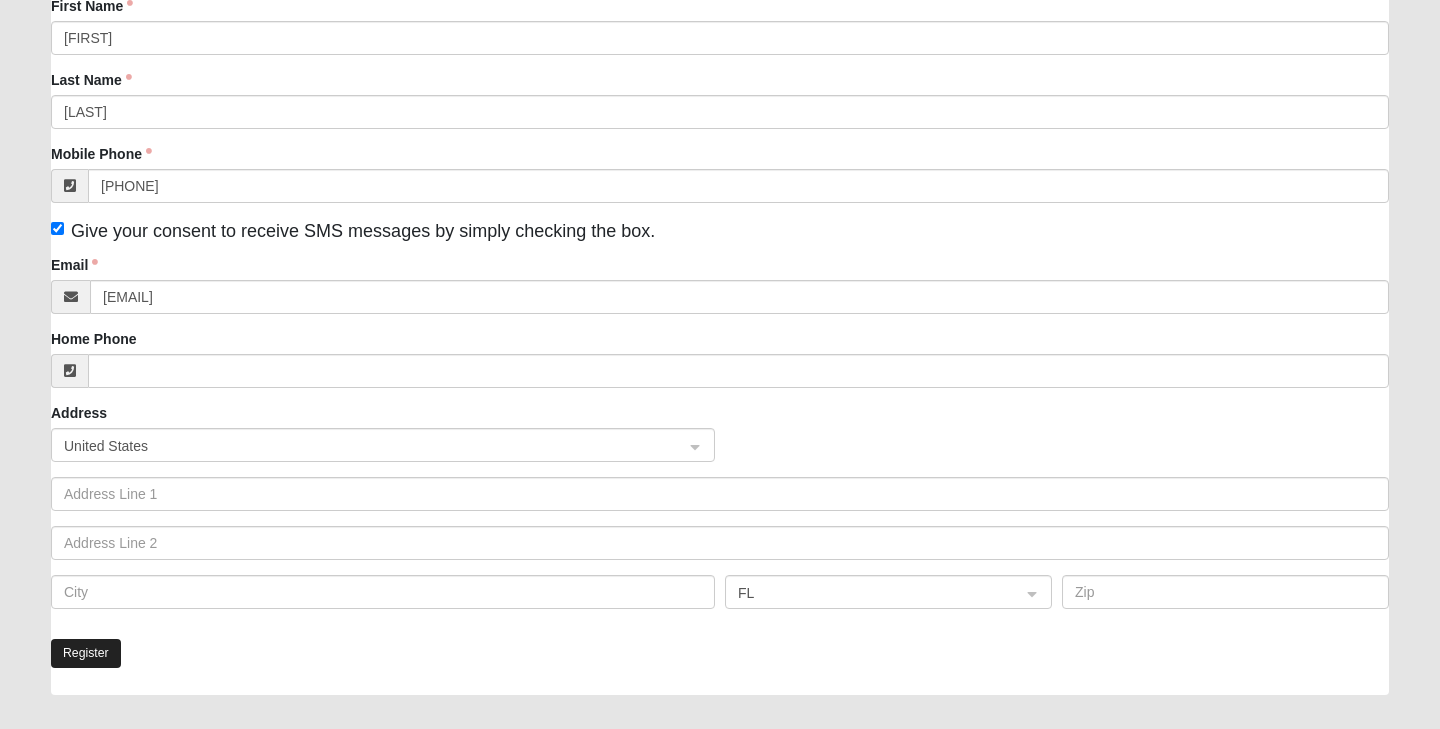 click on "Register" 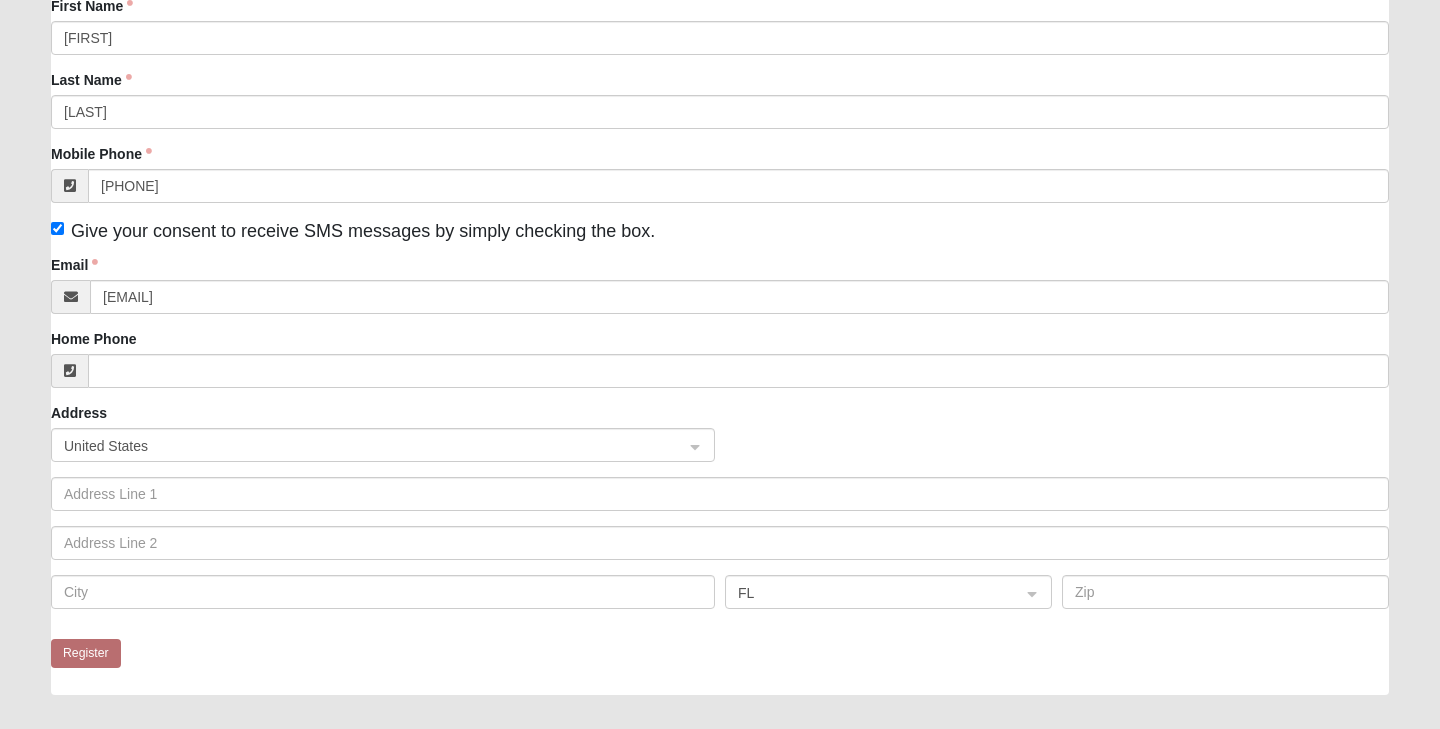 scroll, scrollTop: 0, scrollLeft: 0, axis: both 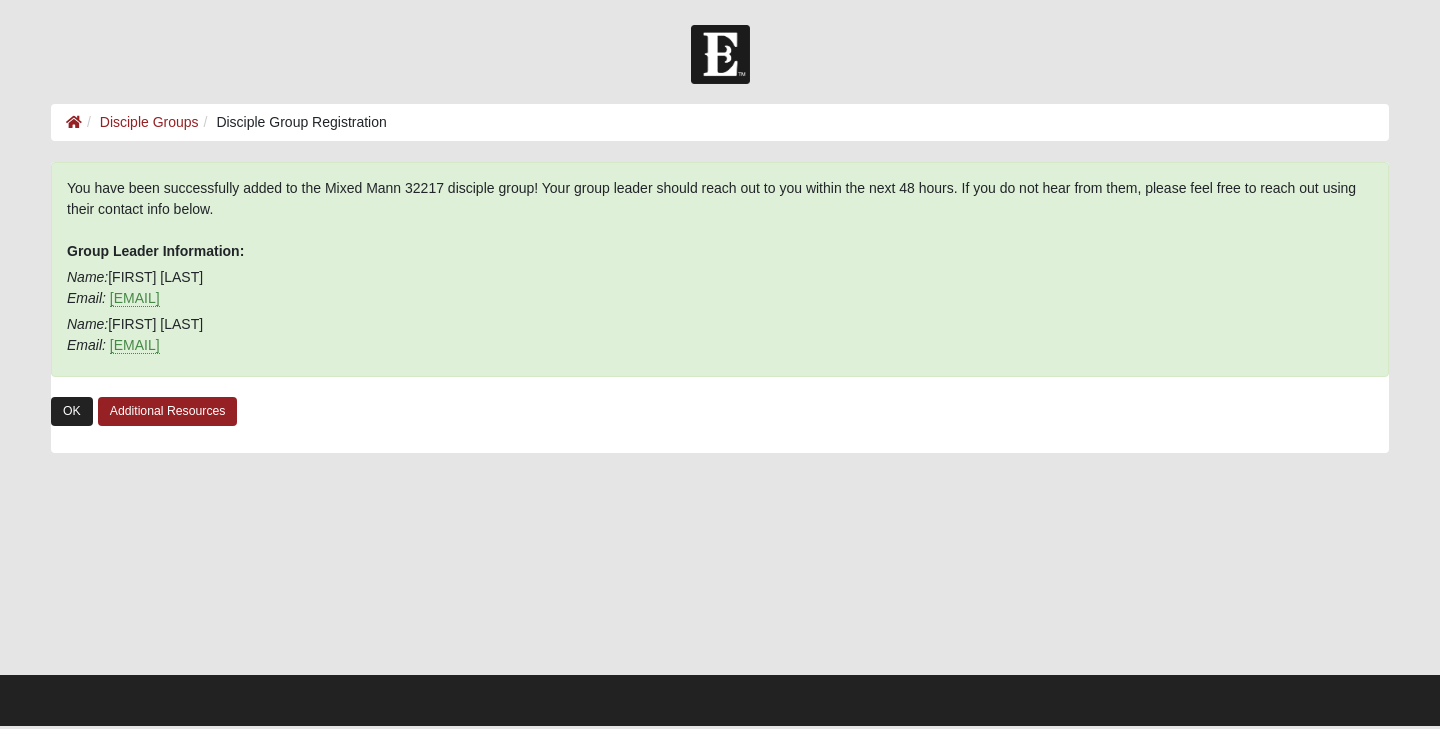 click on "OK" at bounding box center [72, 411] 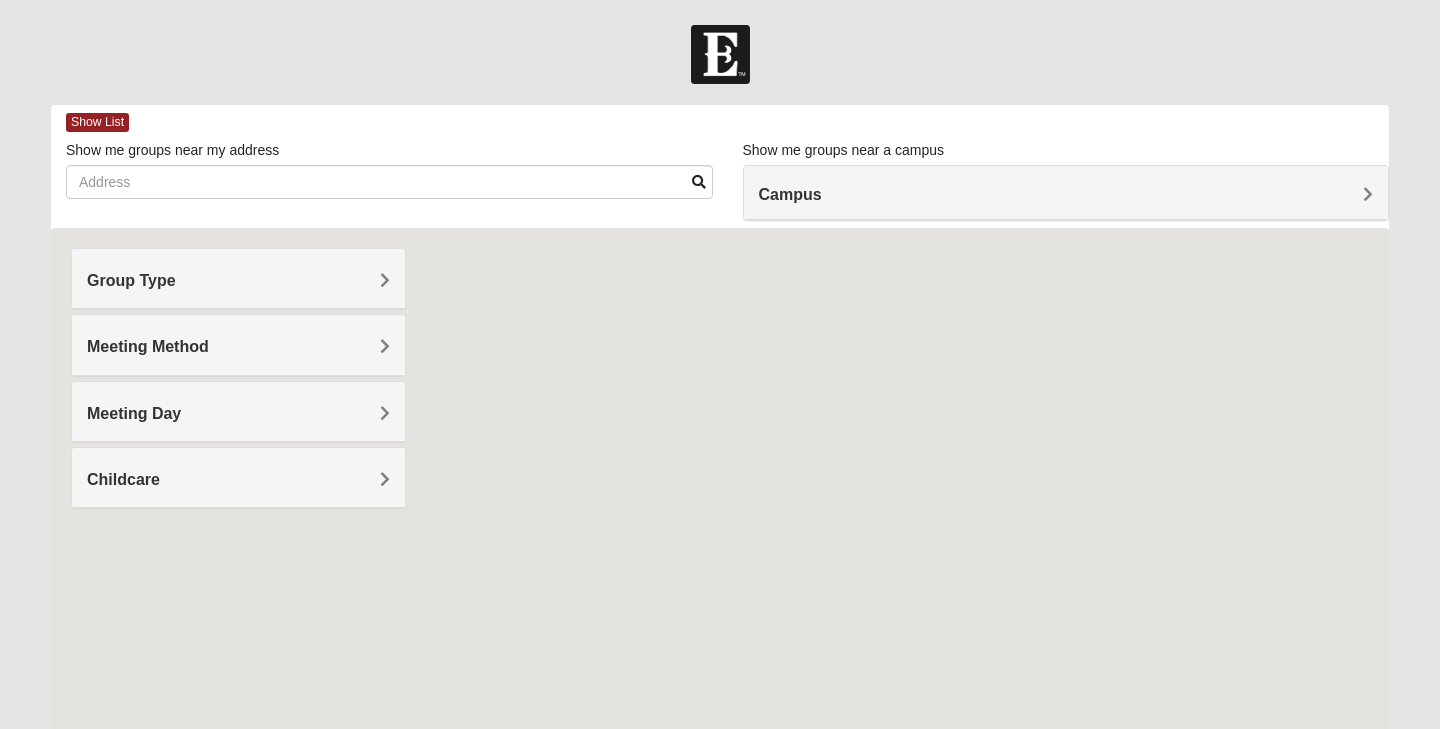 scroll, scrollTop: 0, scrollLeft: 0, axis: both 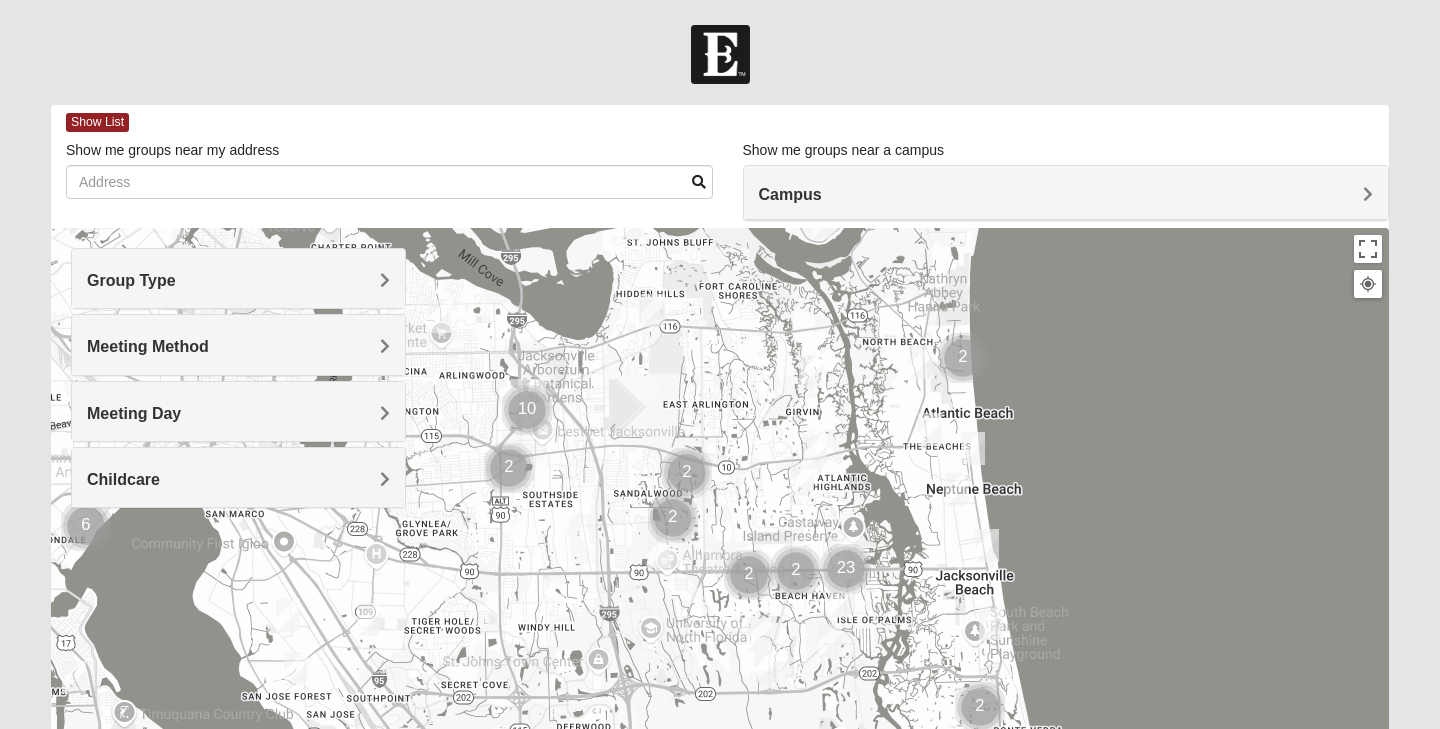 drag, startPoint x: 413, startPoint y: 606, endPoint x: 539, endPoint y: 550, distance: 137.884 